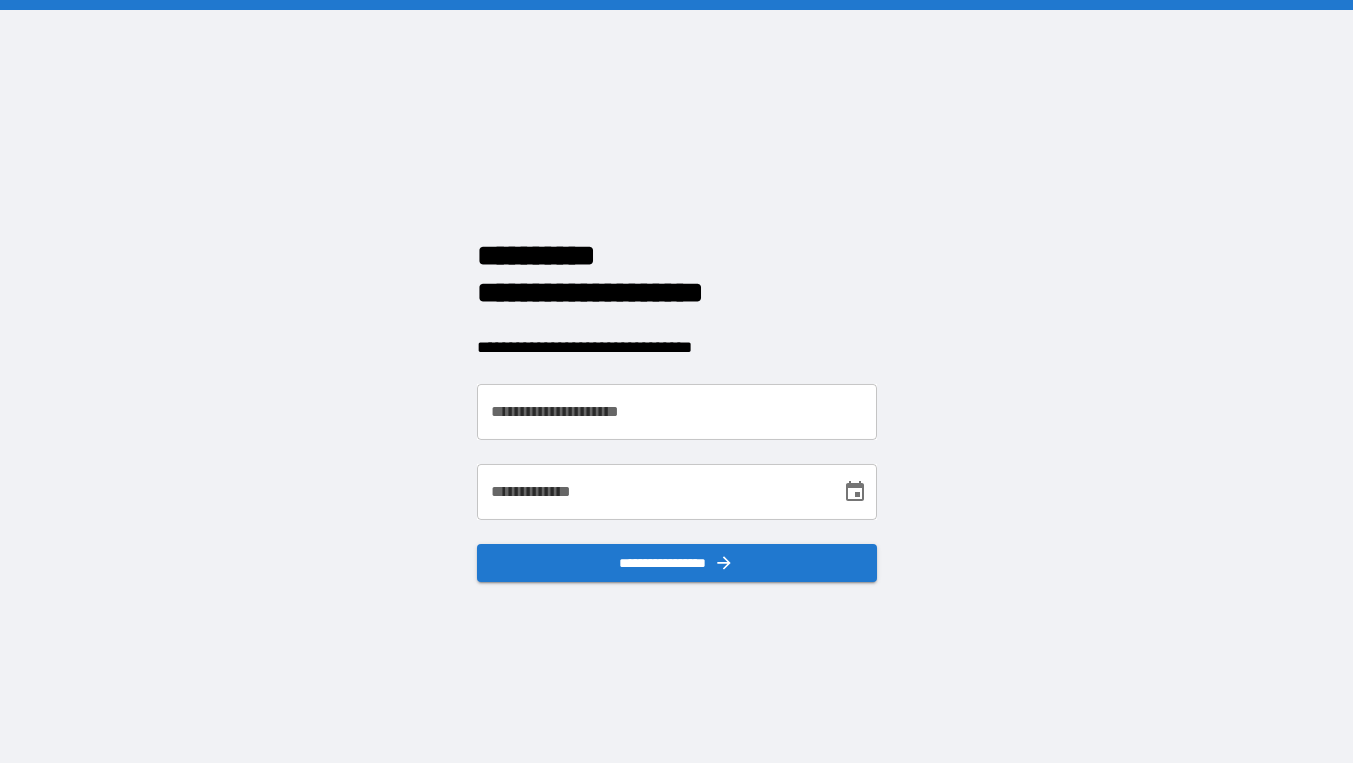 scroll, scrollTop: 0, scrollLeft: 0, axis: both 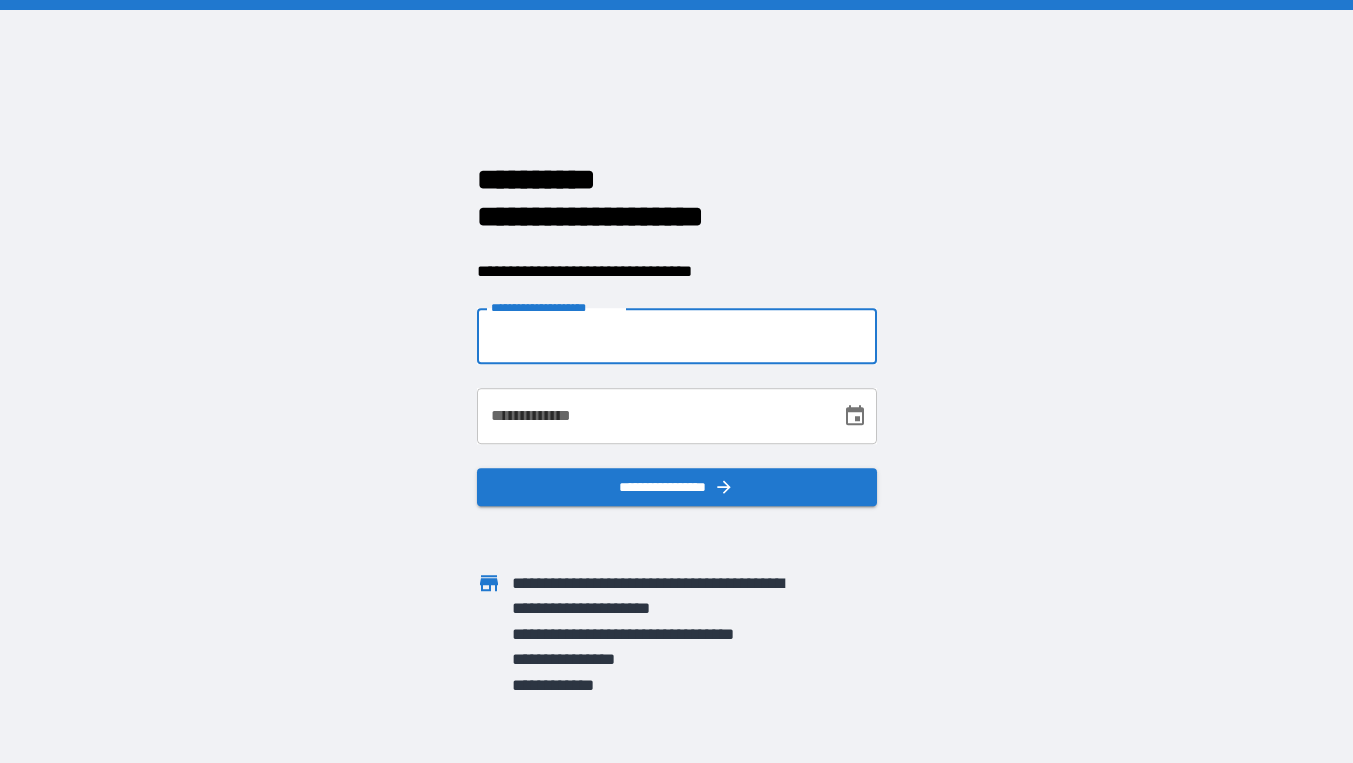 click on "**********" at bounding box center (677, 336) 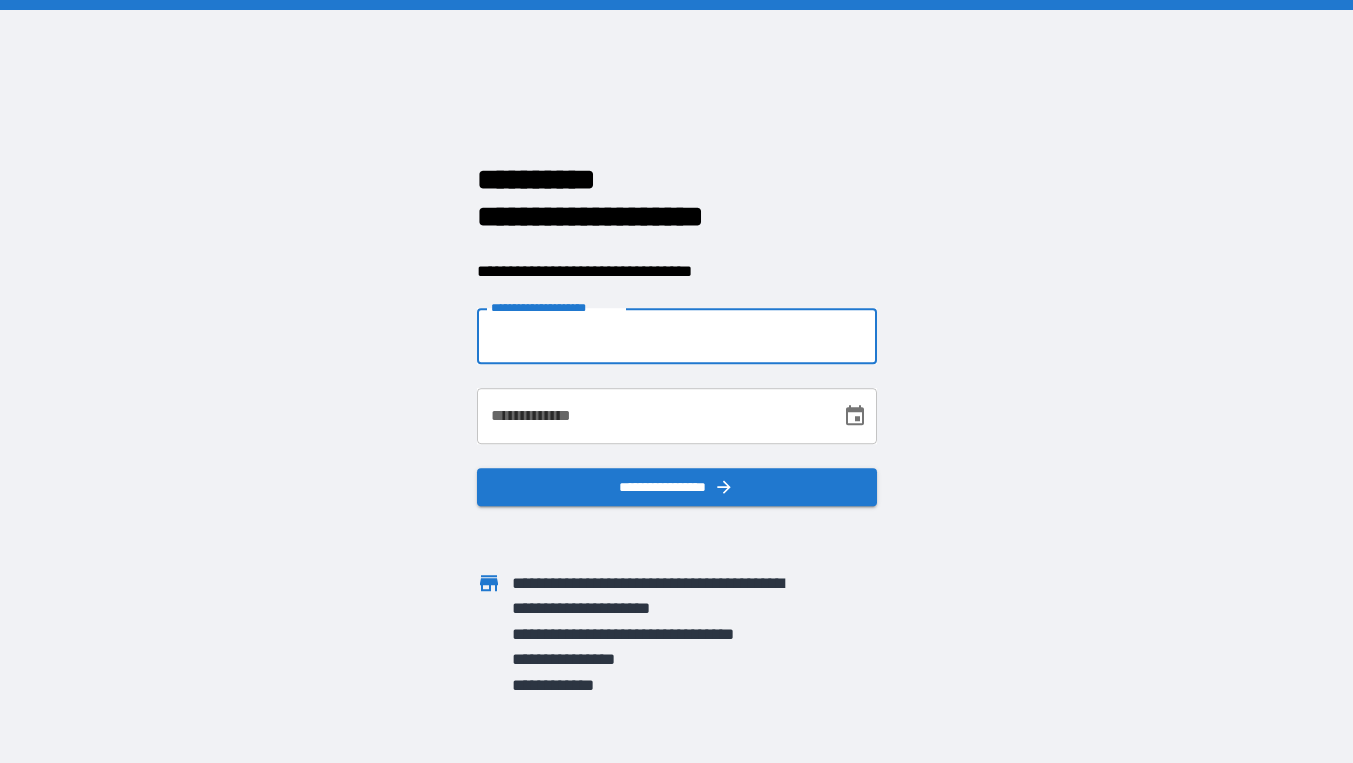 type on "**********" 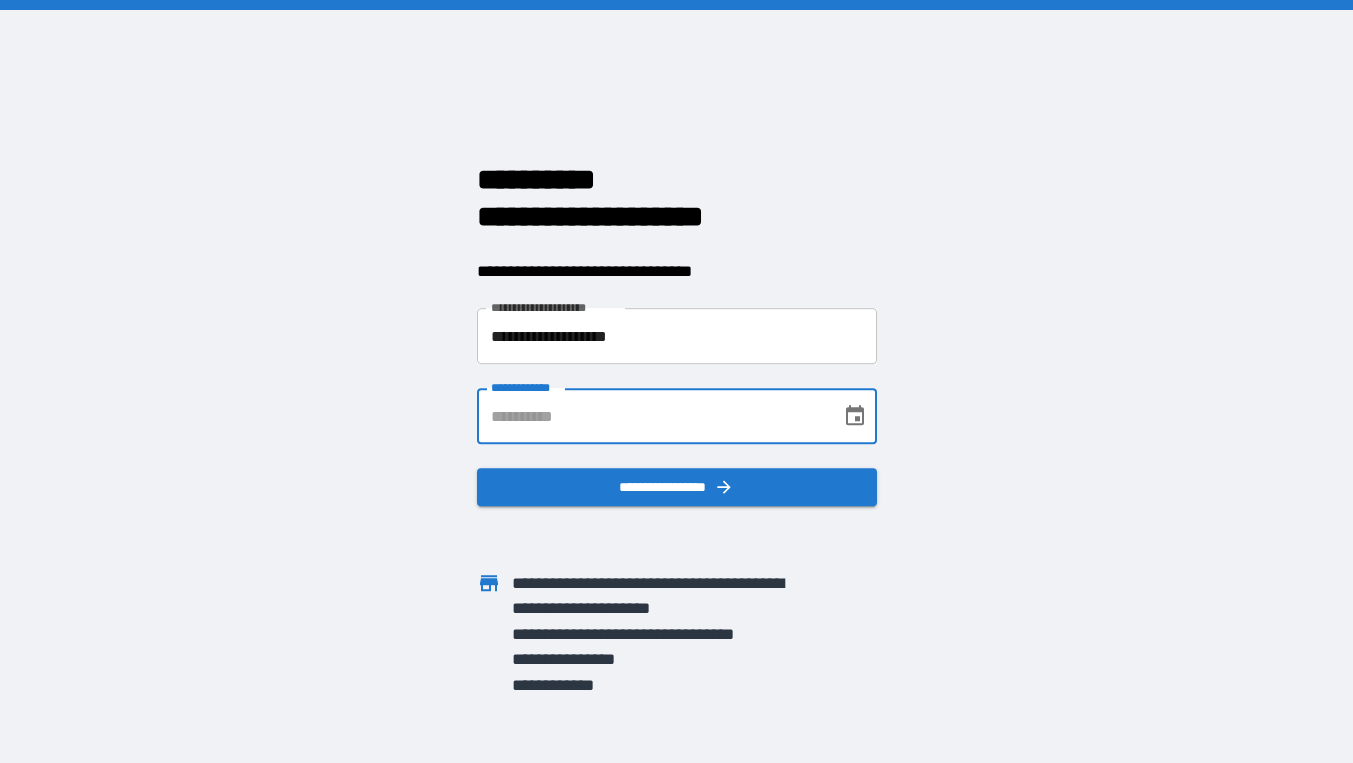 click on "**********" at bounding box center (652, 416) 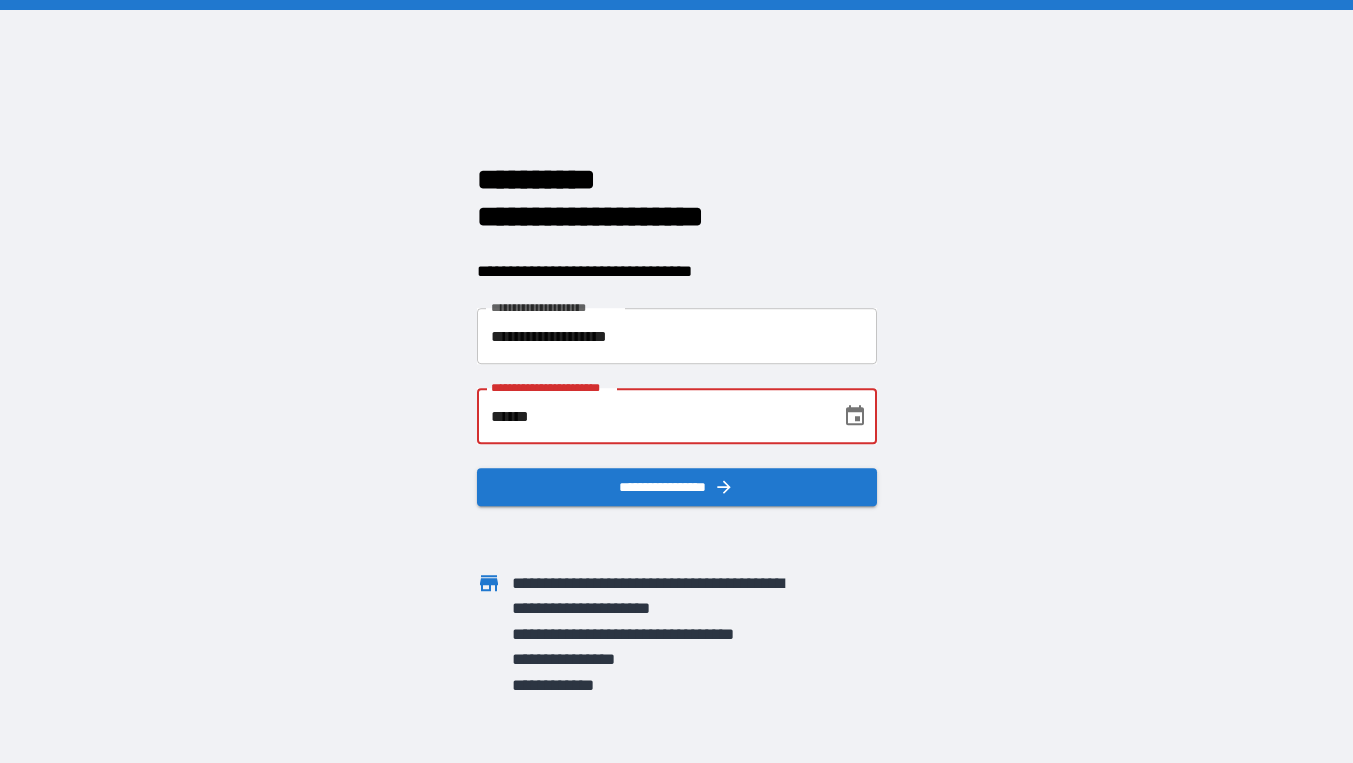 click on "******" at bounding box center [652, 416] 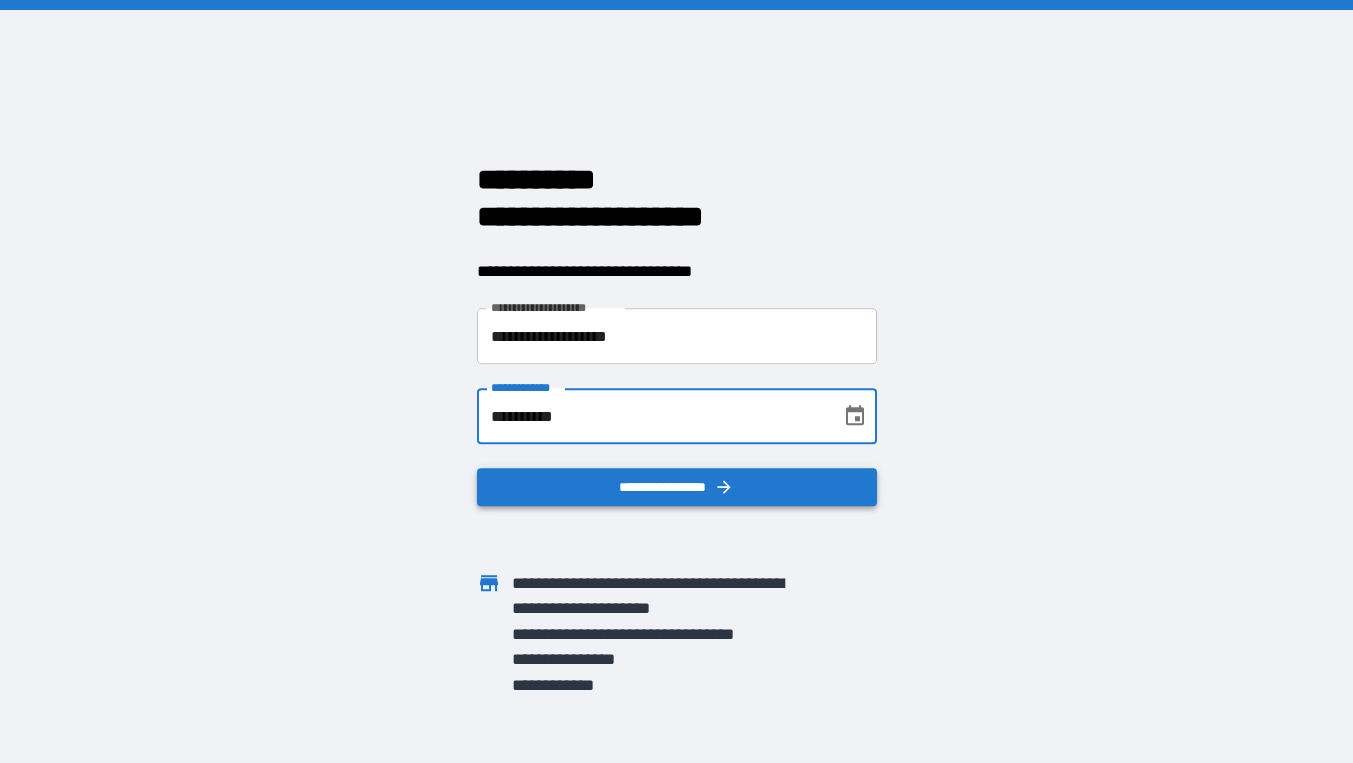type on "**********" 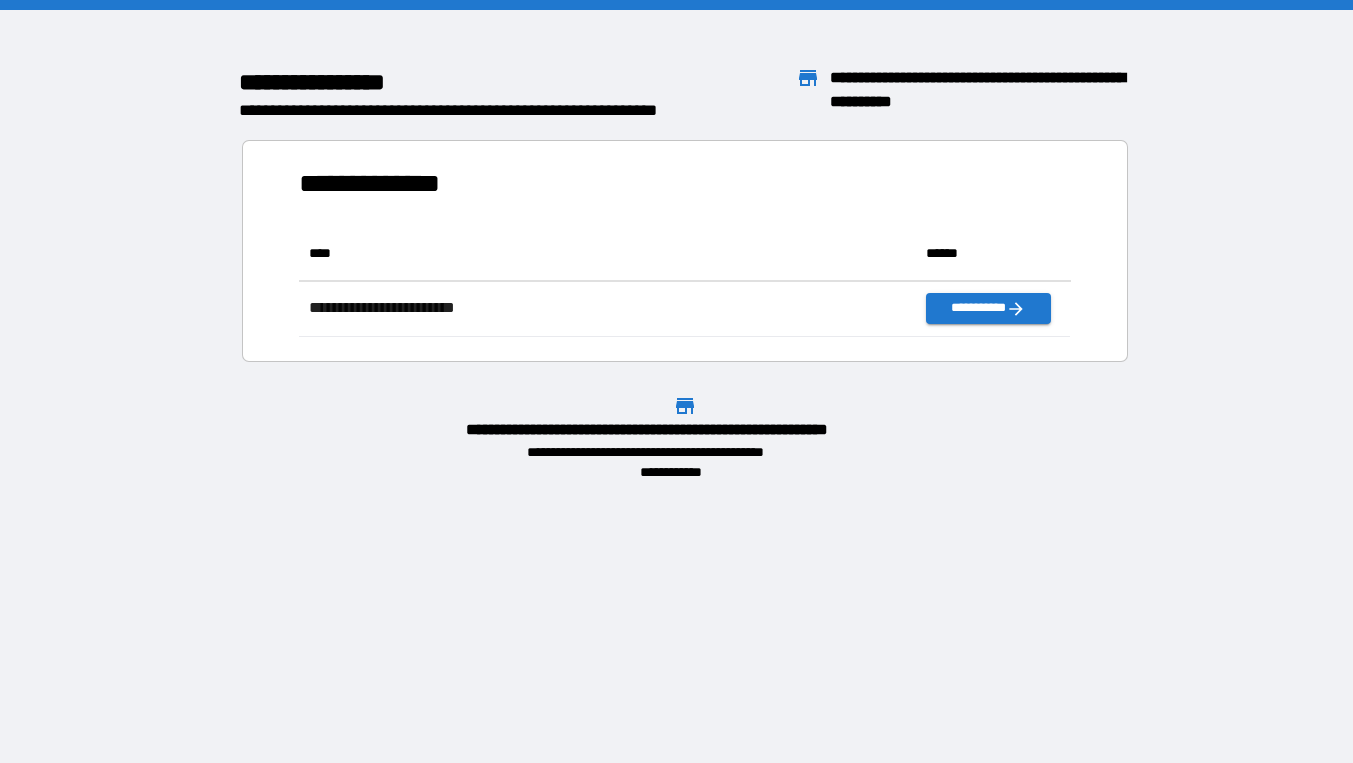 scroll, scrollTop: 1, scrollLeft: 1, axis: both 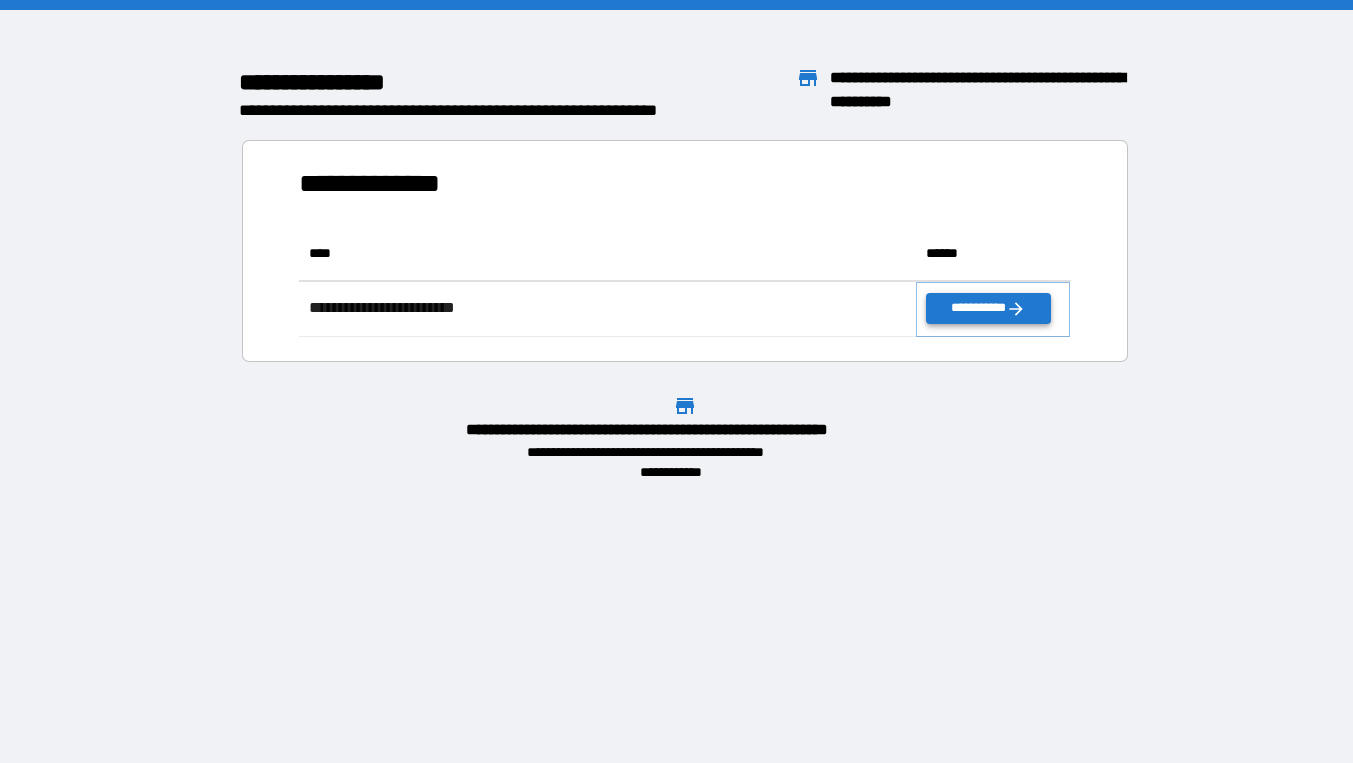 click on "**********" at bounding box center [988, 308] 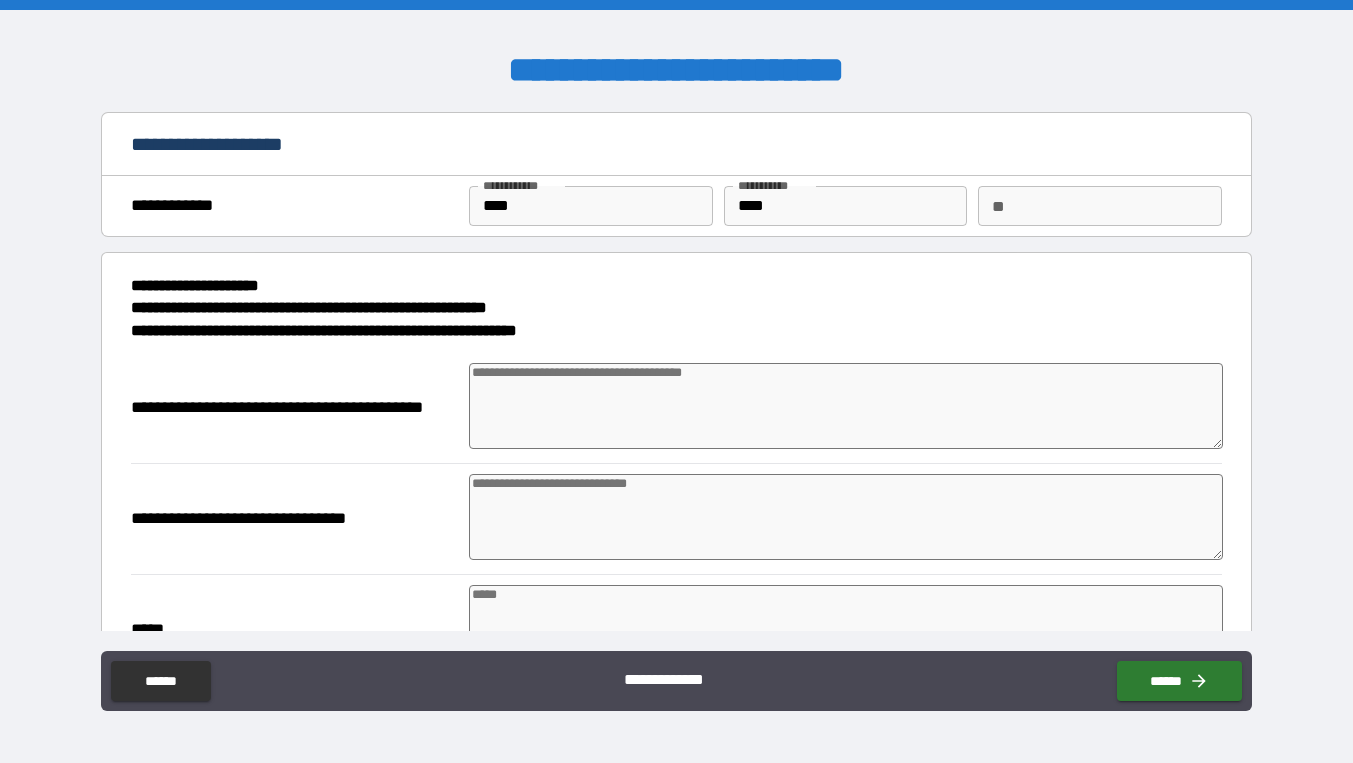 type on "*" 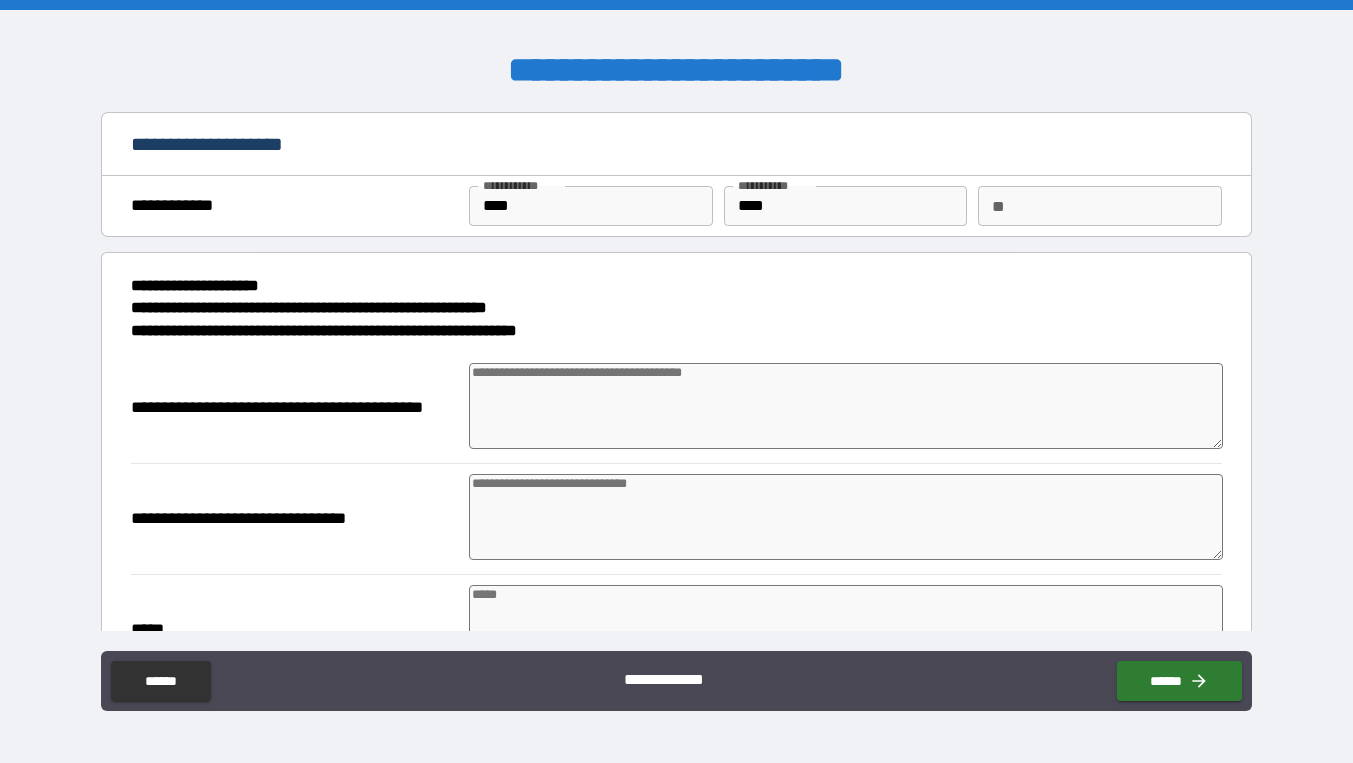 type on "*" 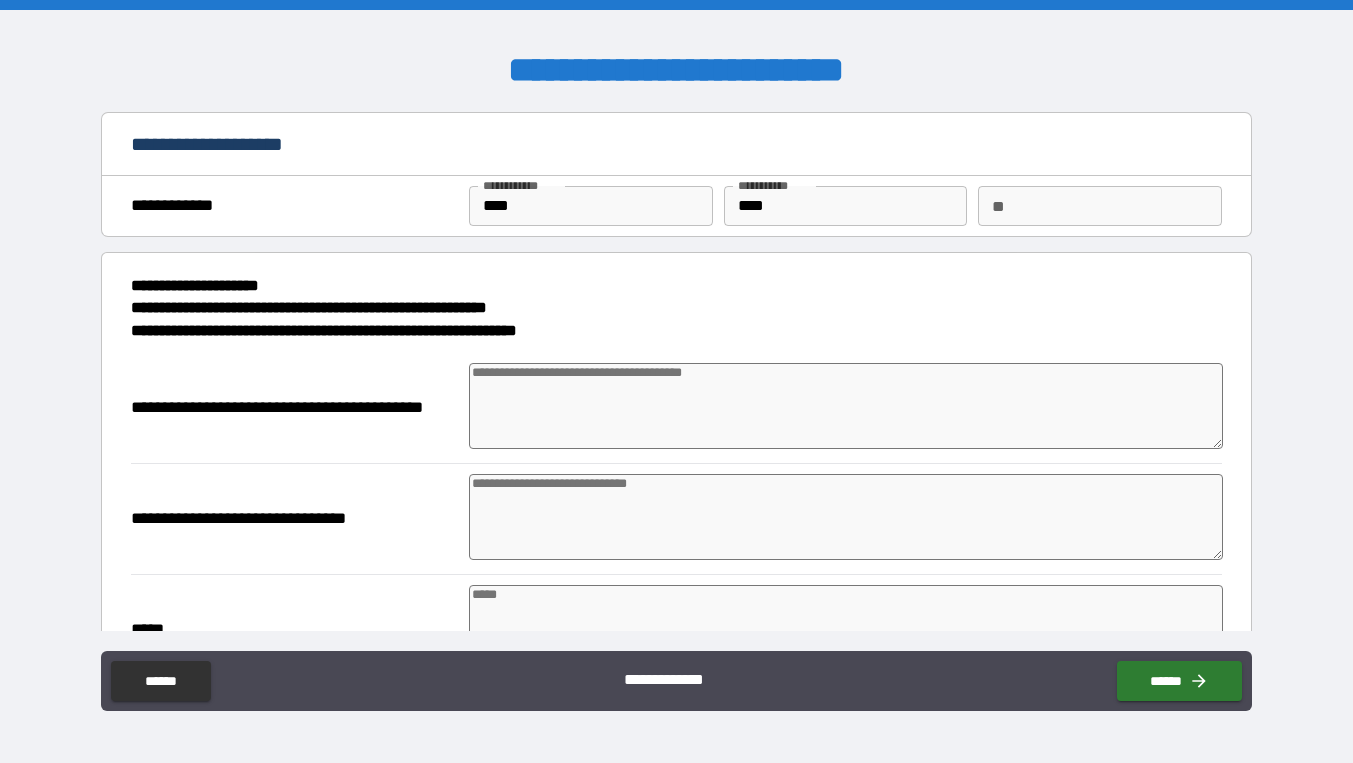 type on "*" 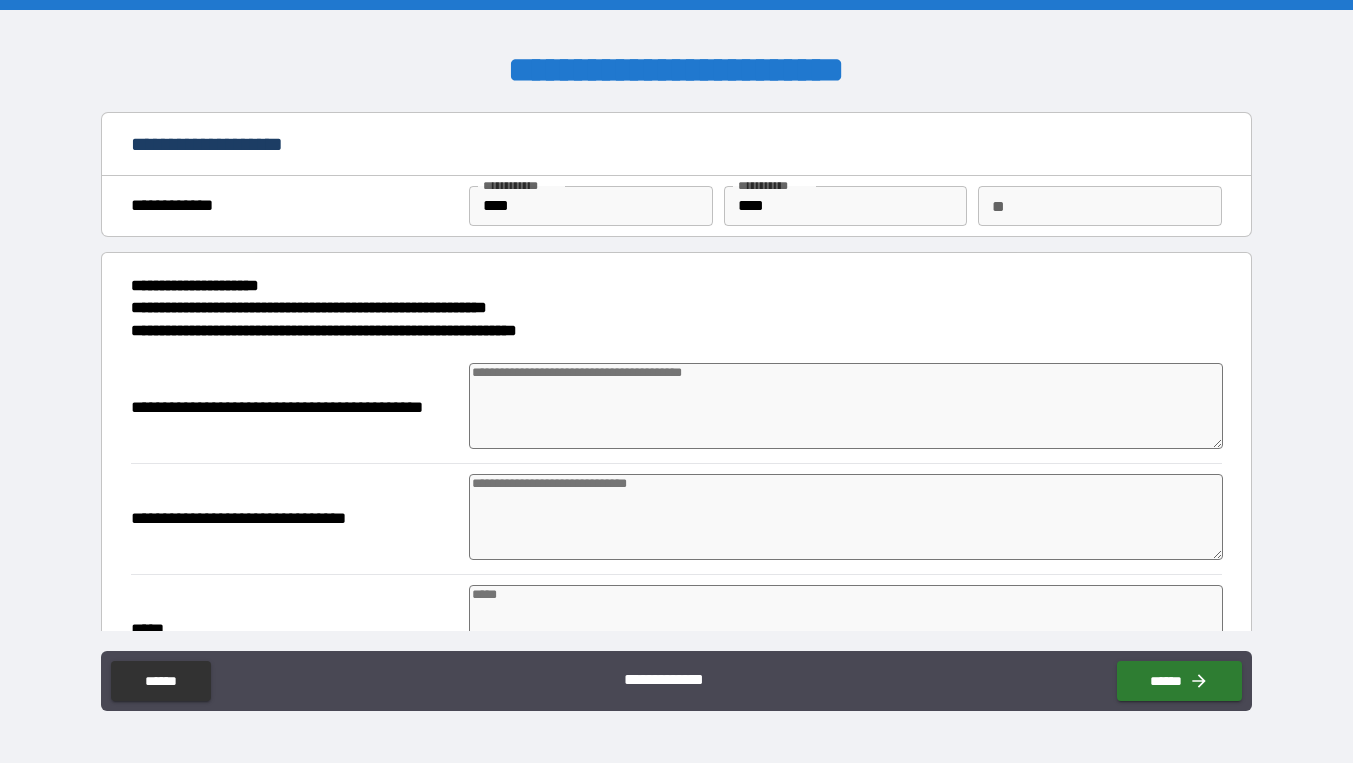 type on "*" 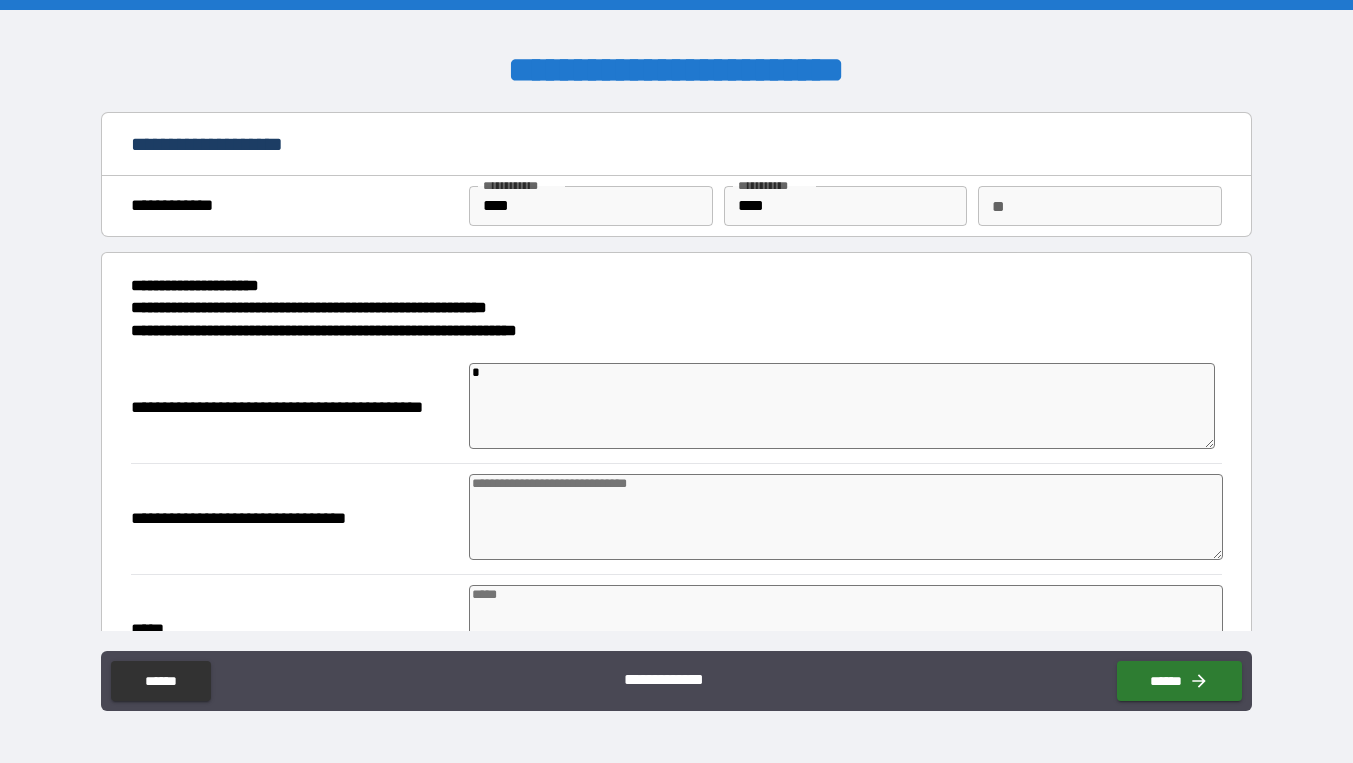 type on "**" 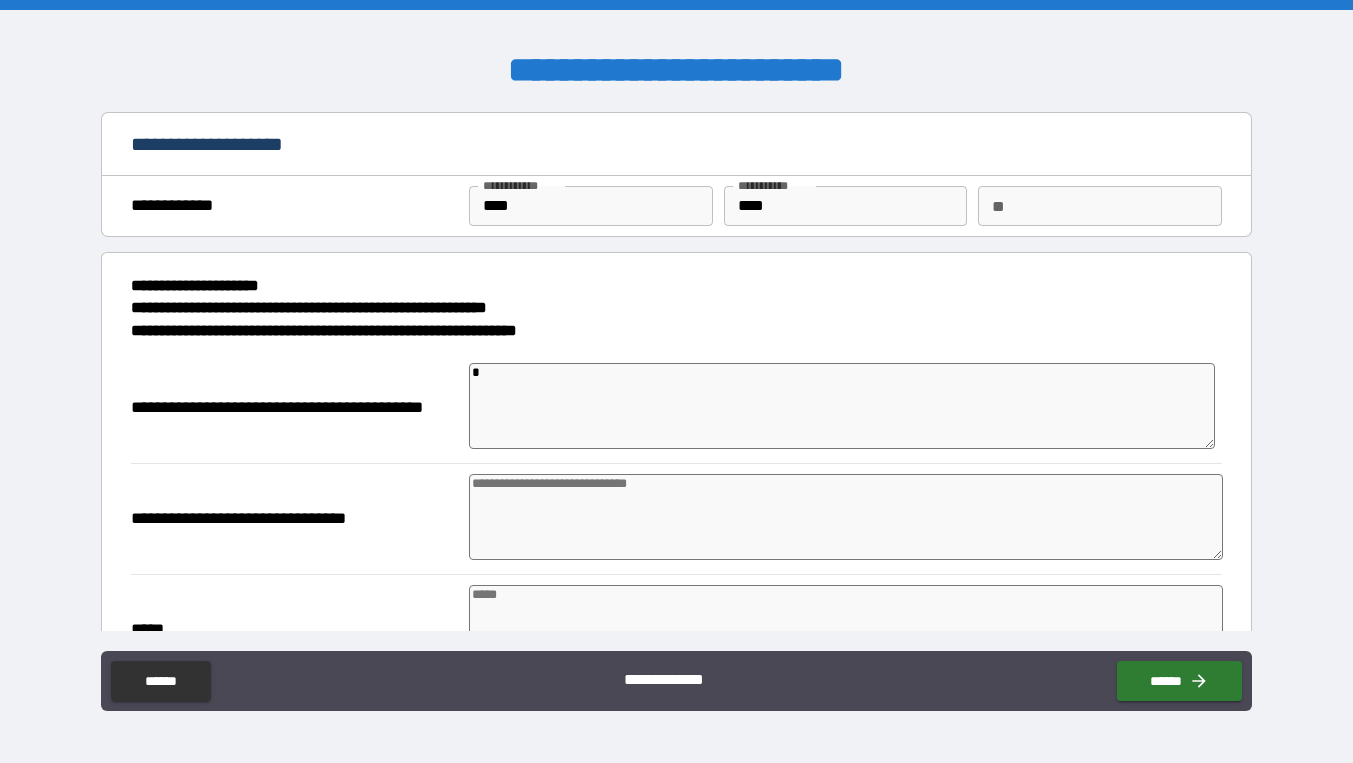 type on "*" 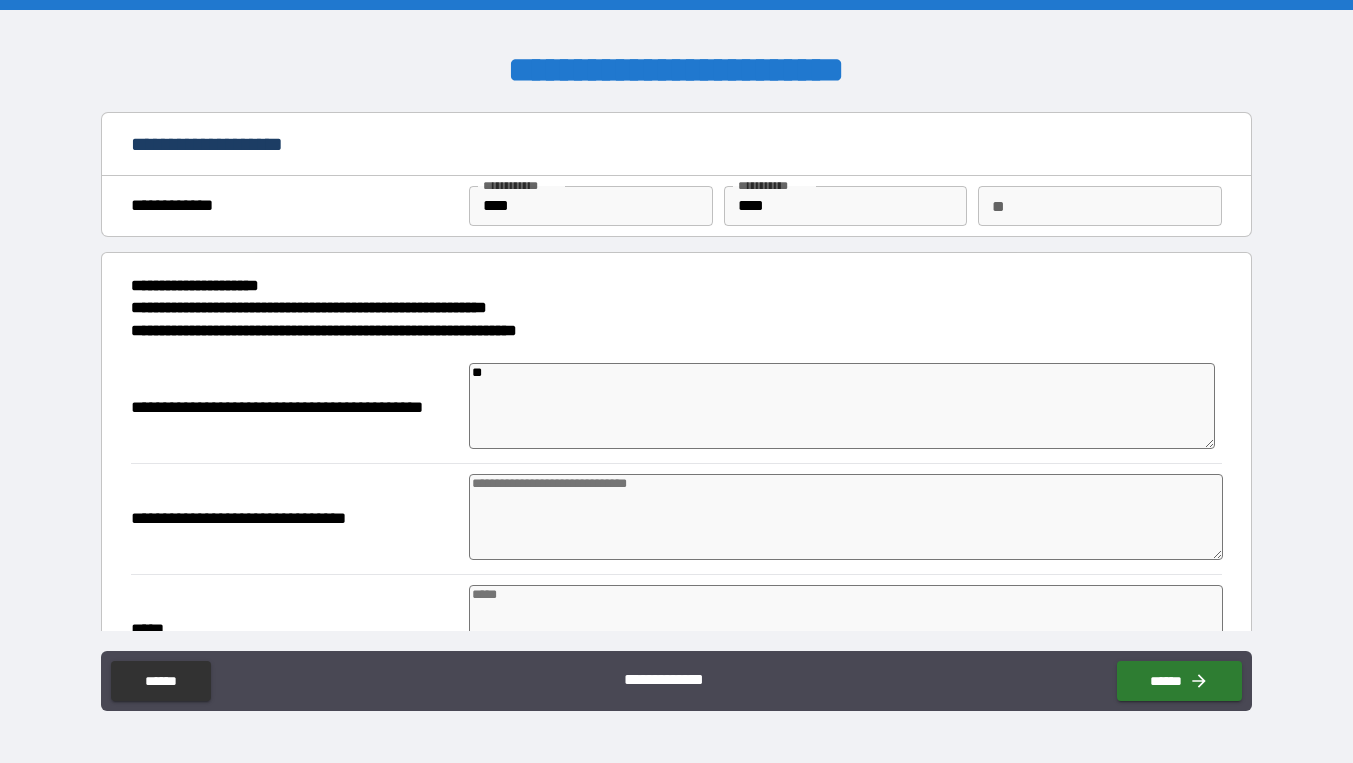 type on "*" 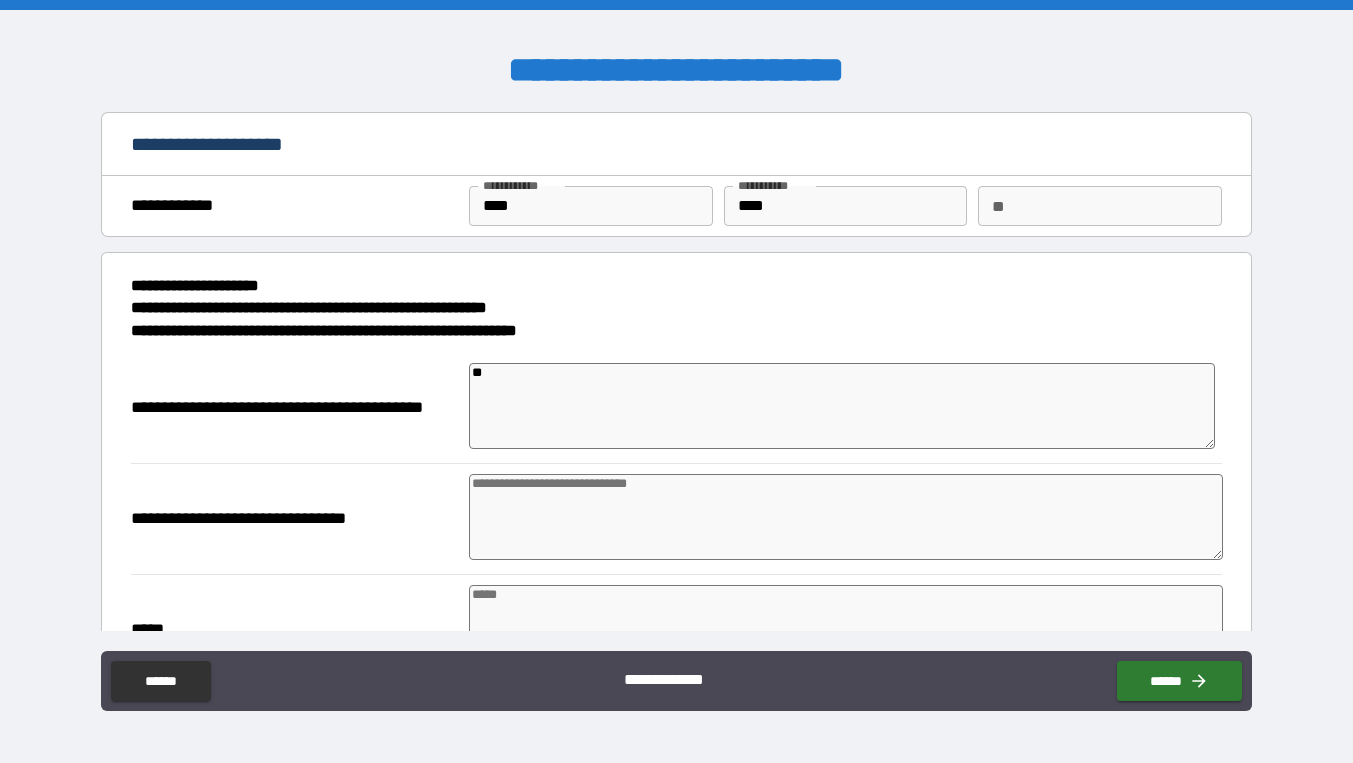 type on "**" 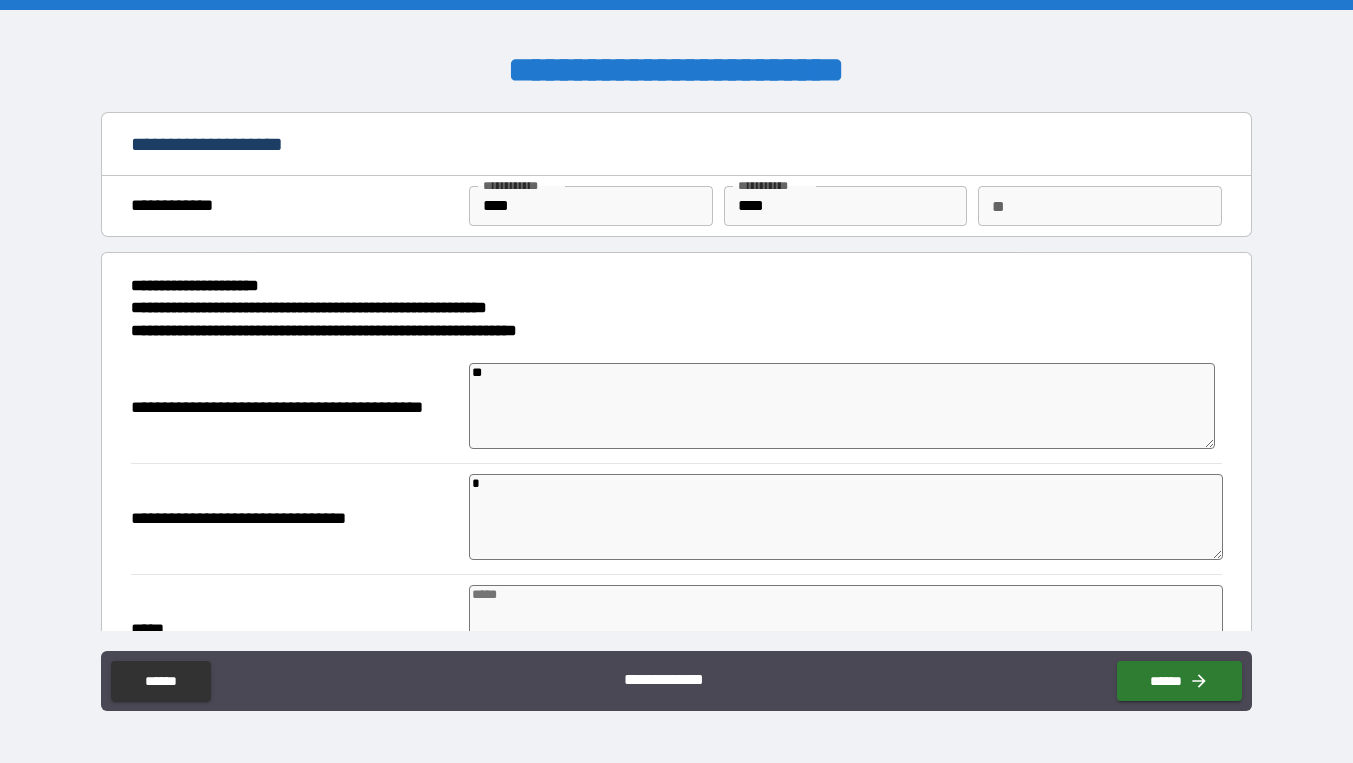 type on "*" 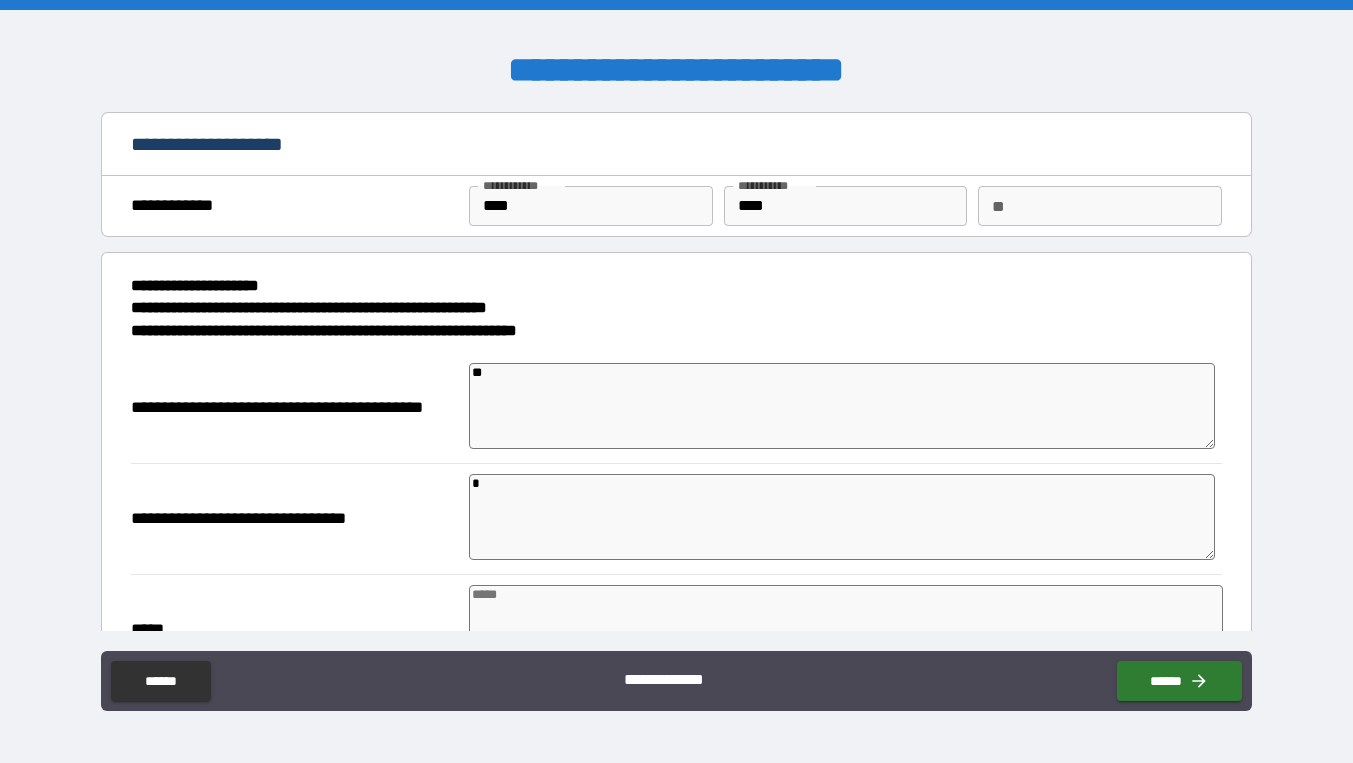 type on "*" 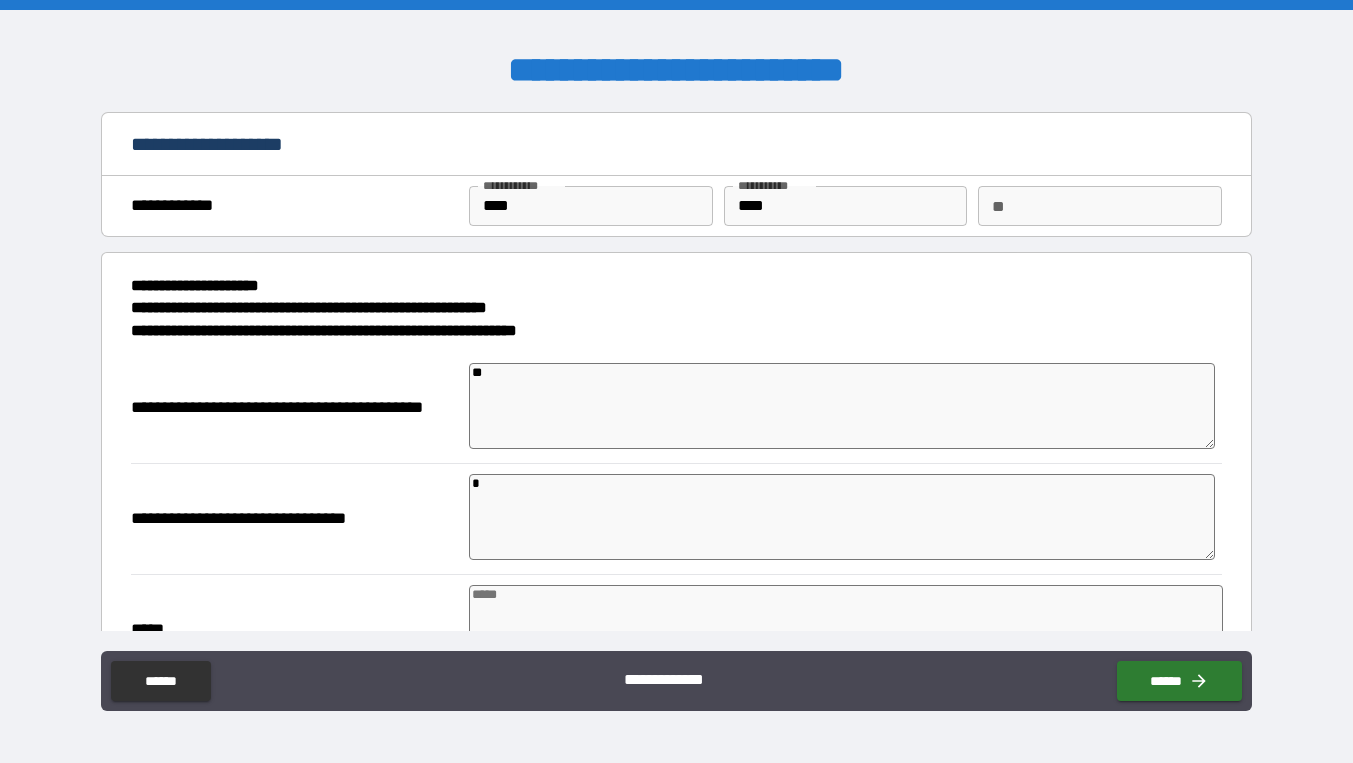 type on "*" 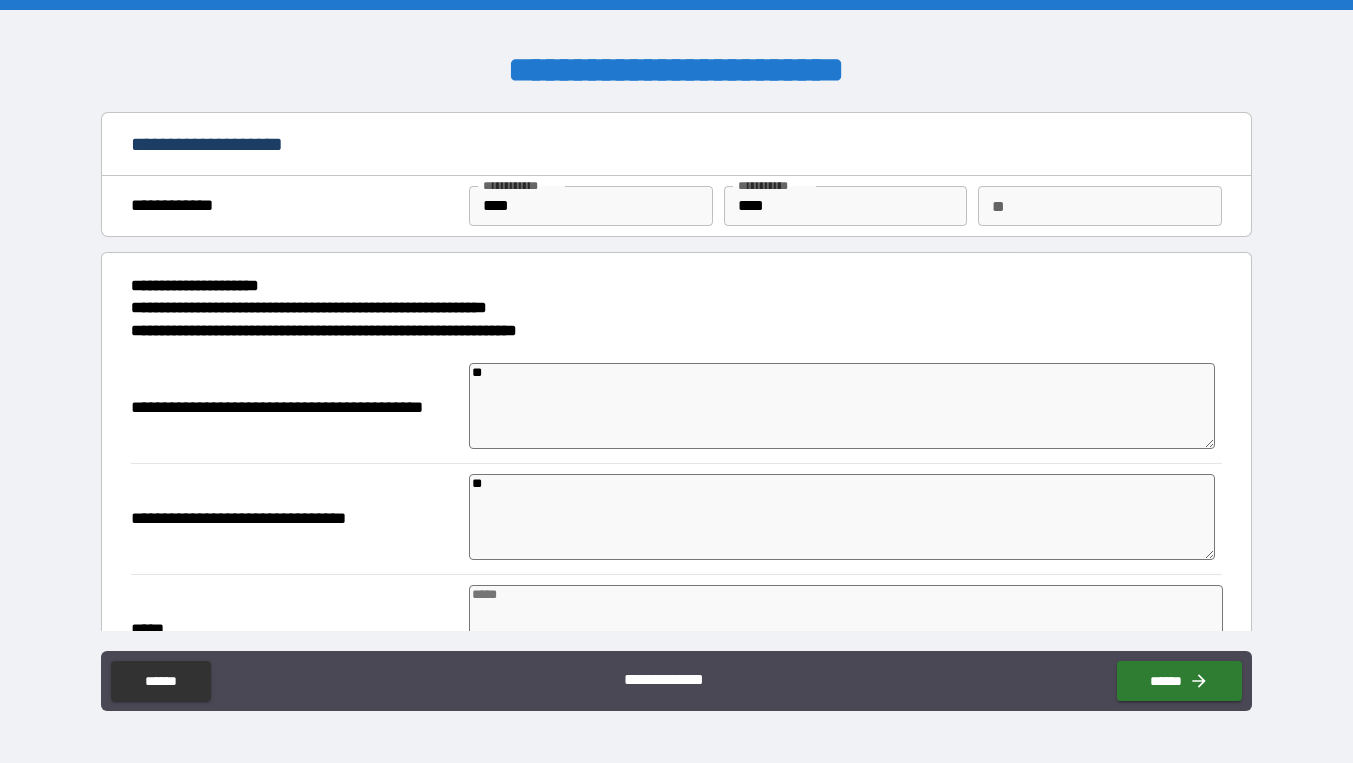 type on "*" 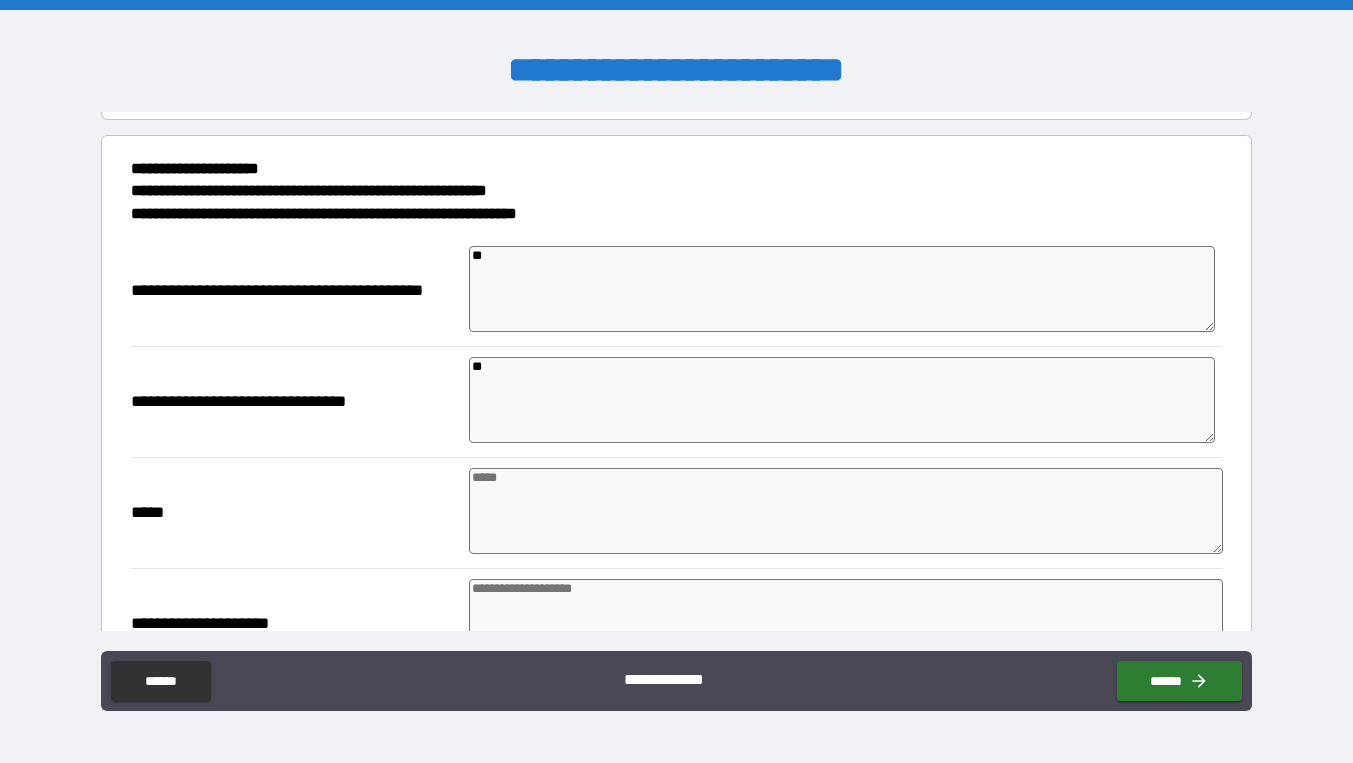 scroll, scrollTop: 158, scrollLeft: 0, axis: vertical 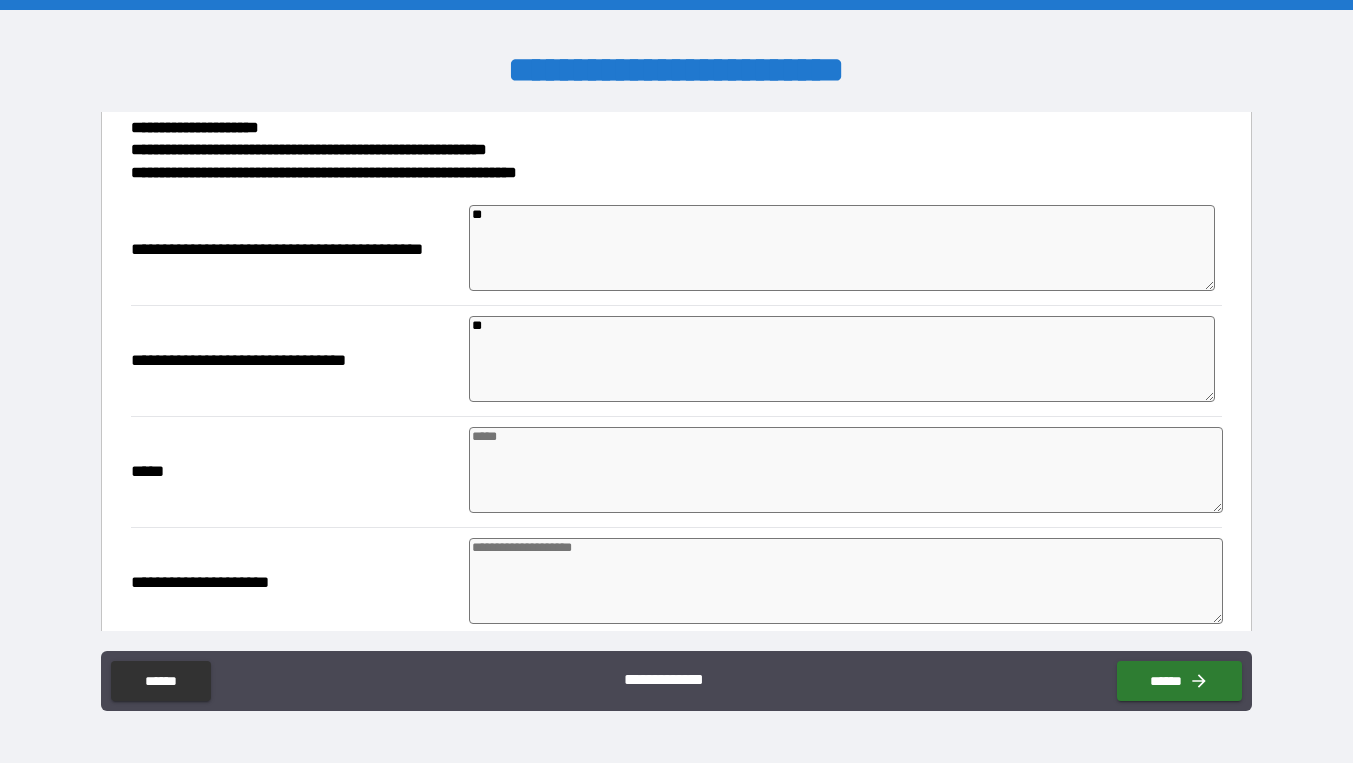 type on "**" 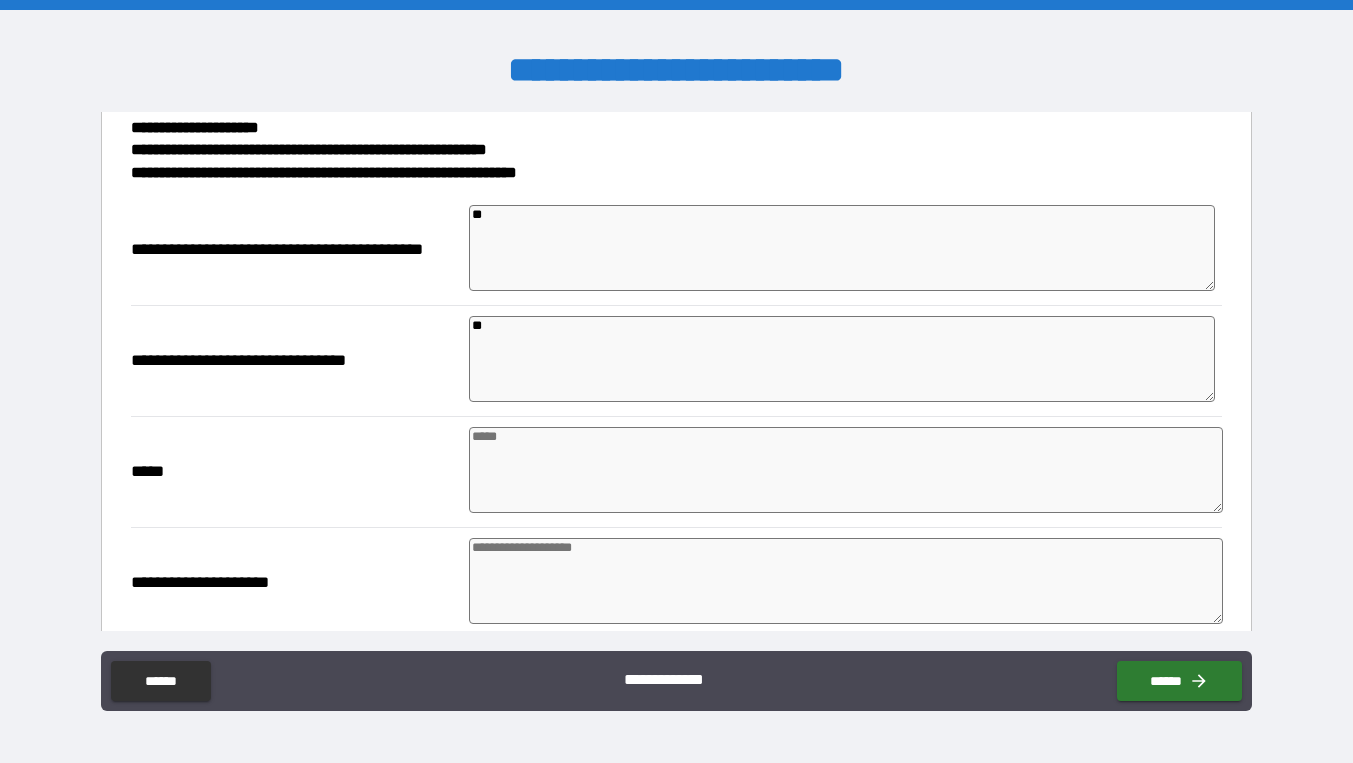 type on "*" 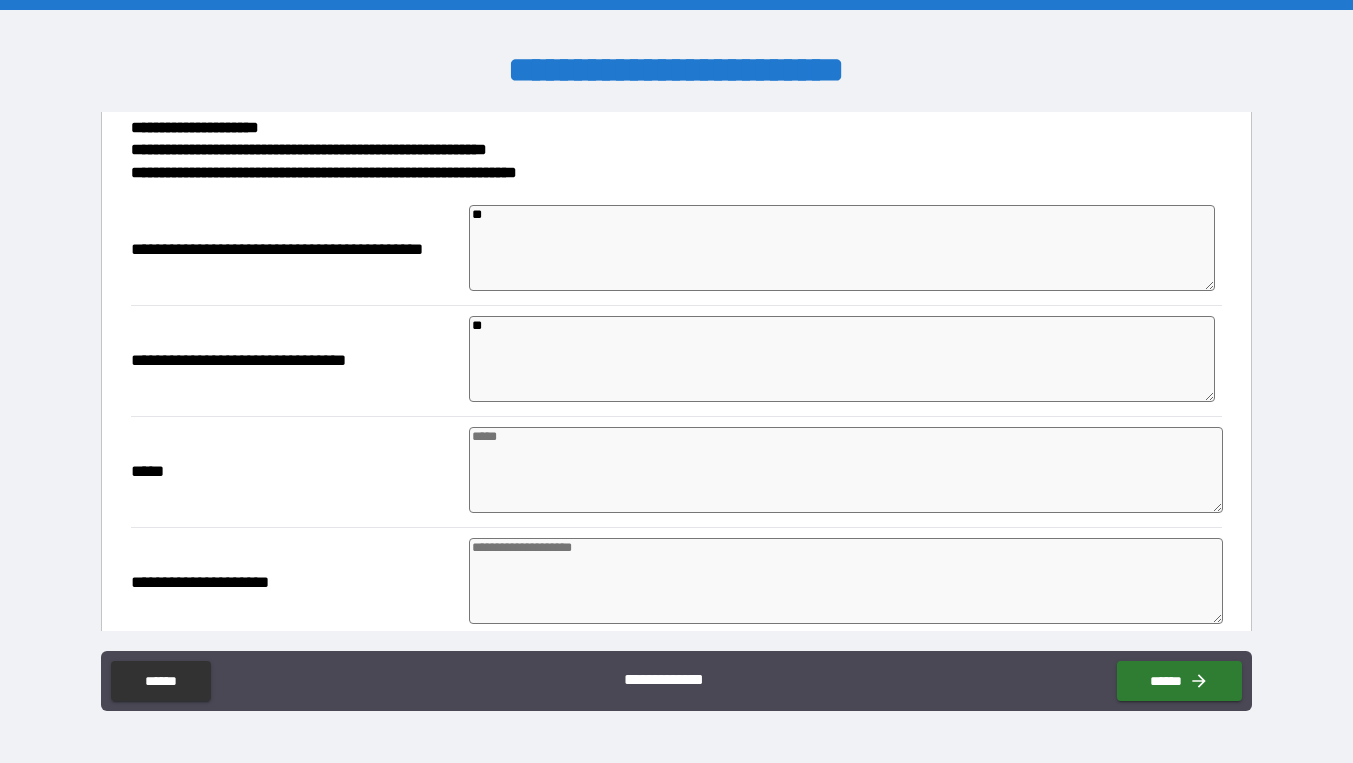 type on "*" 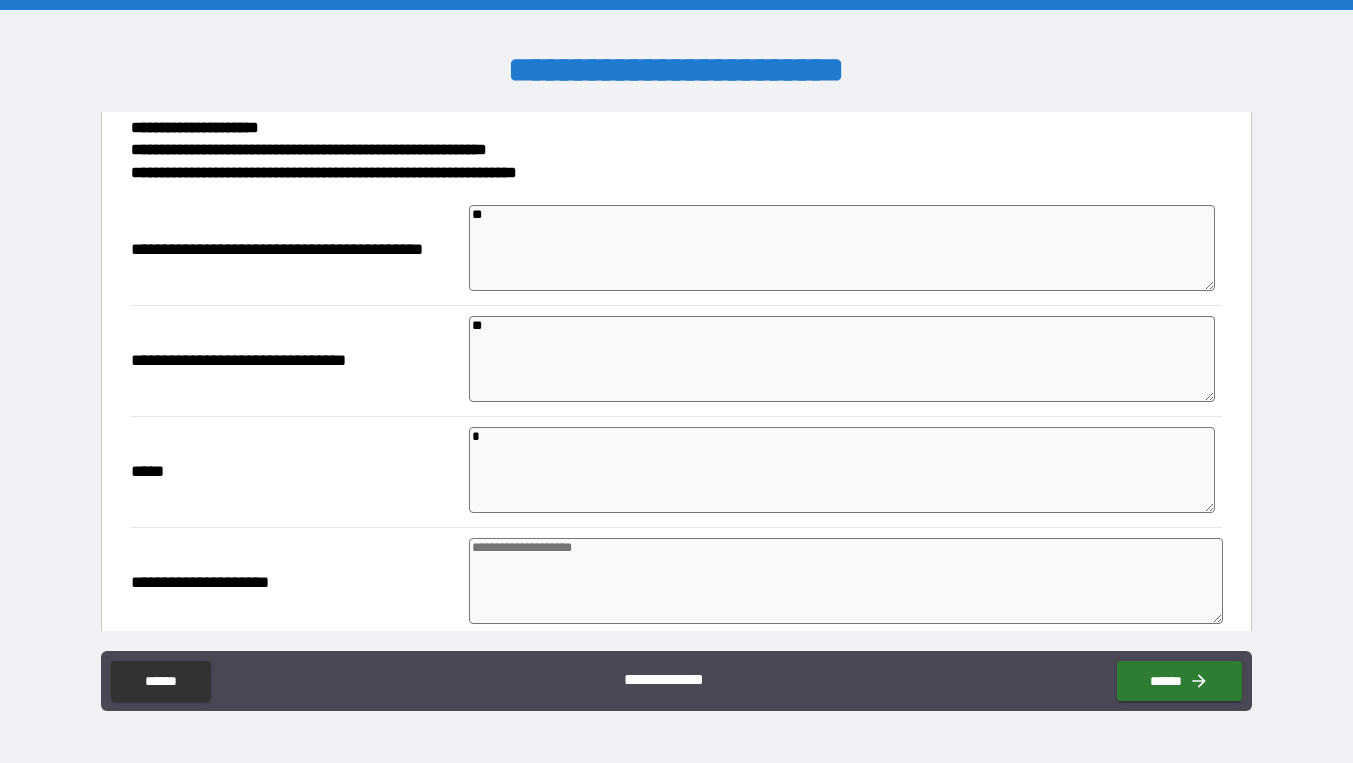 type on "*" 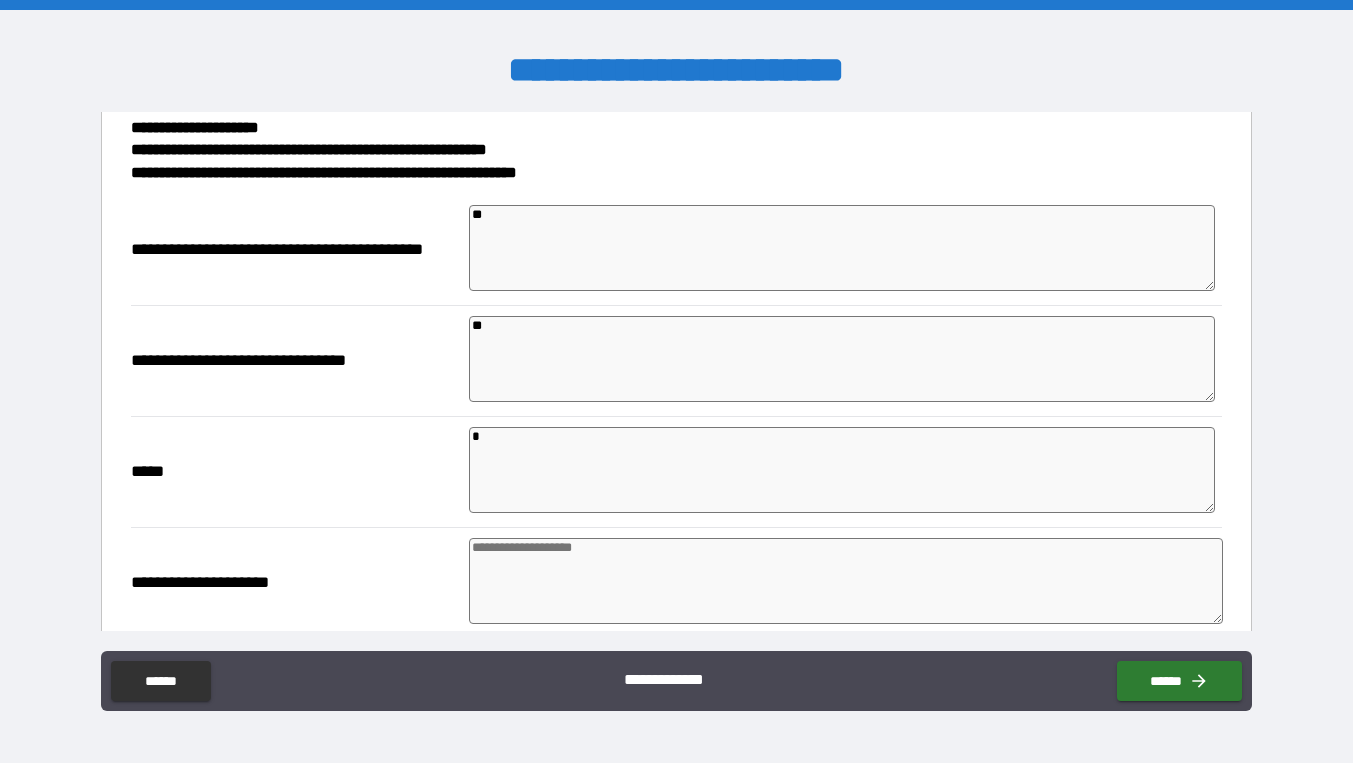 type on "*" 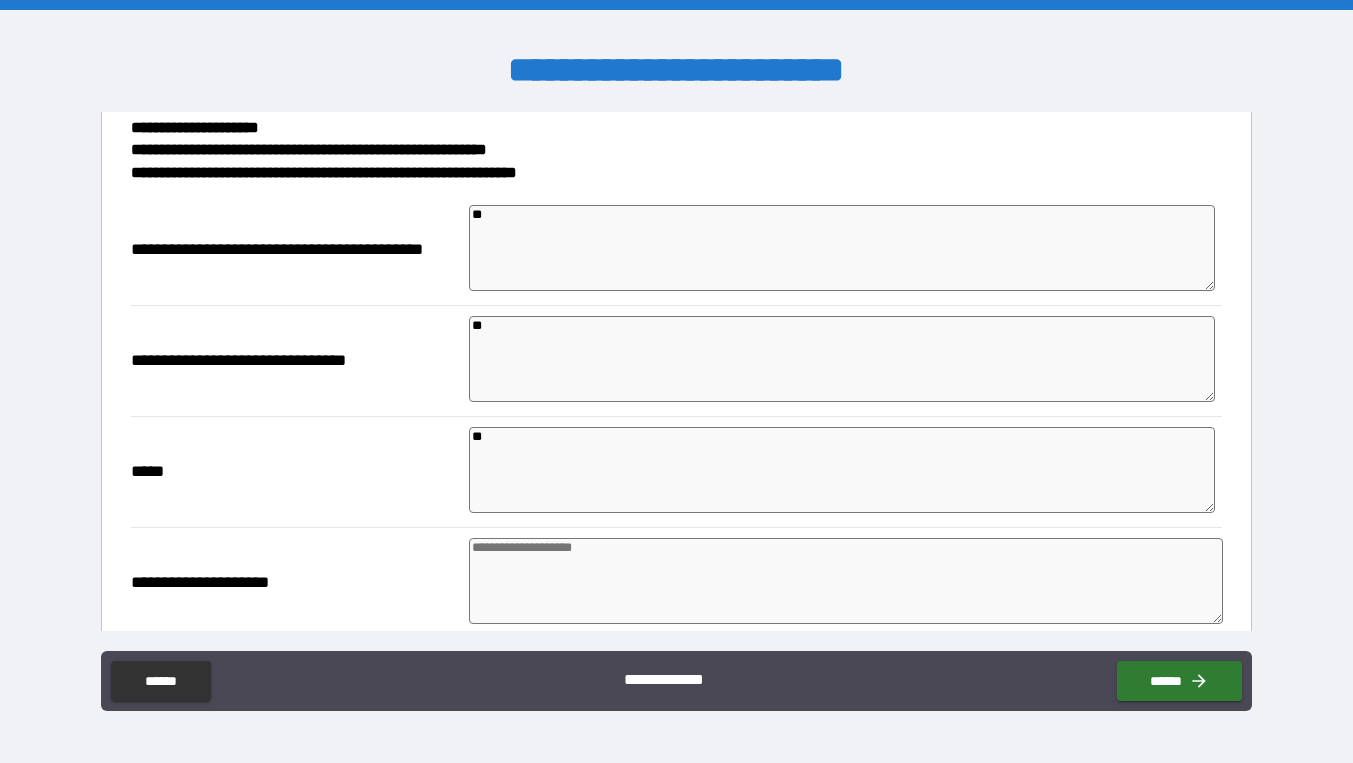 type on "*" 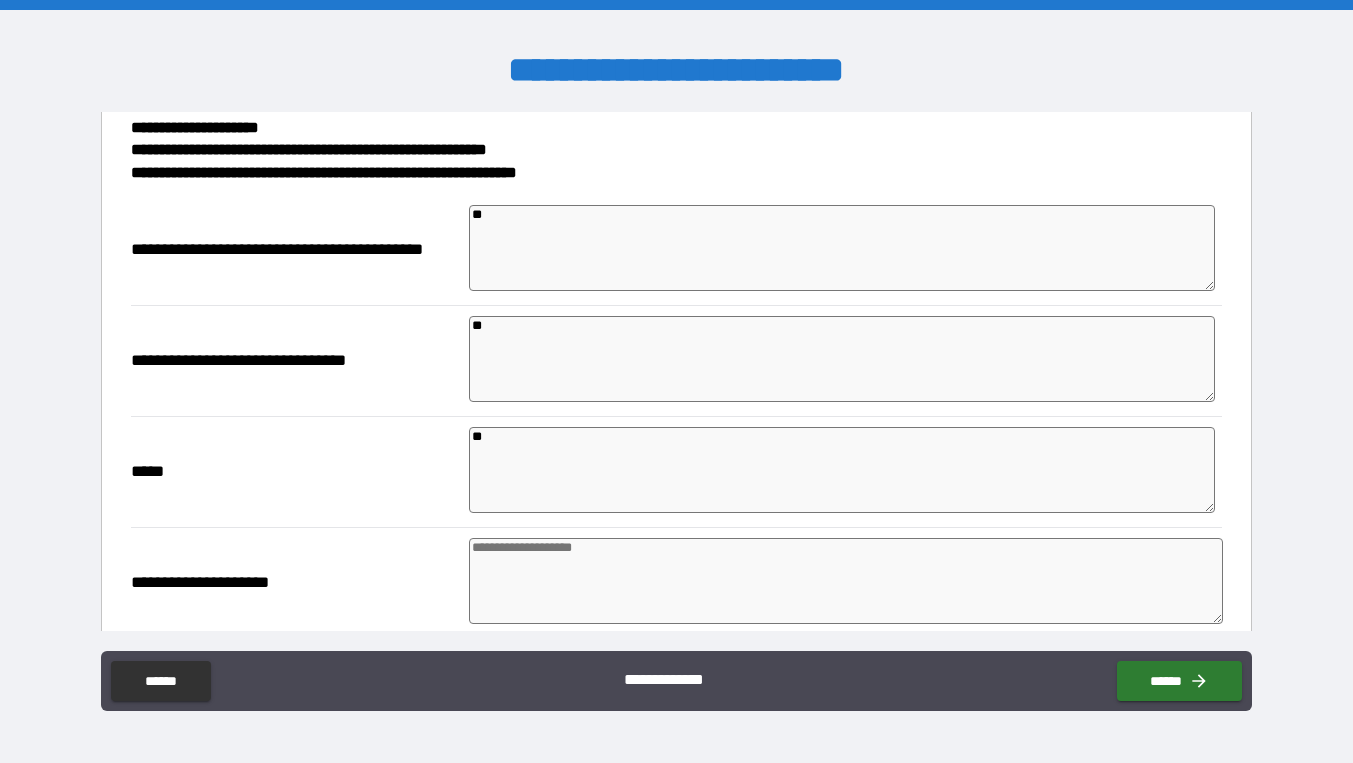 type on "*" 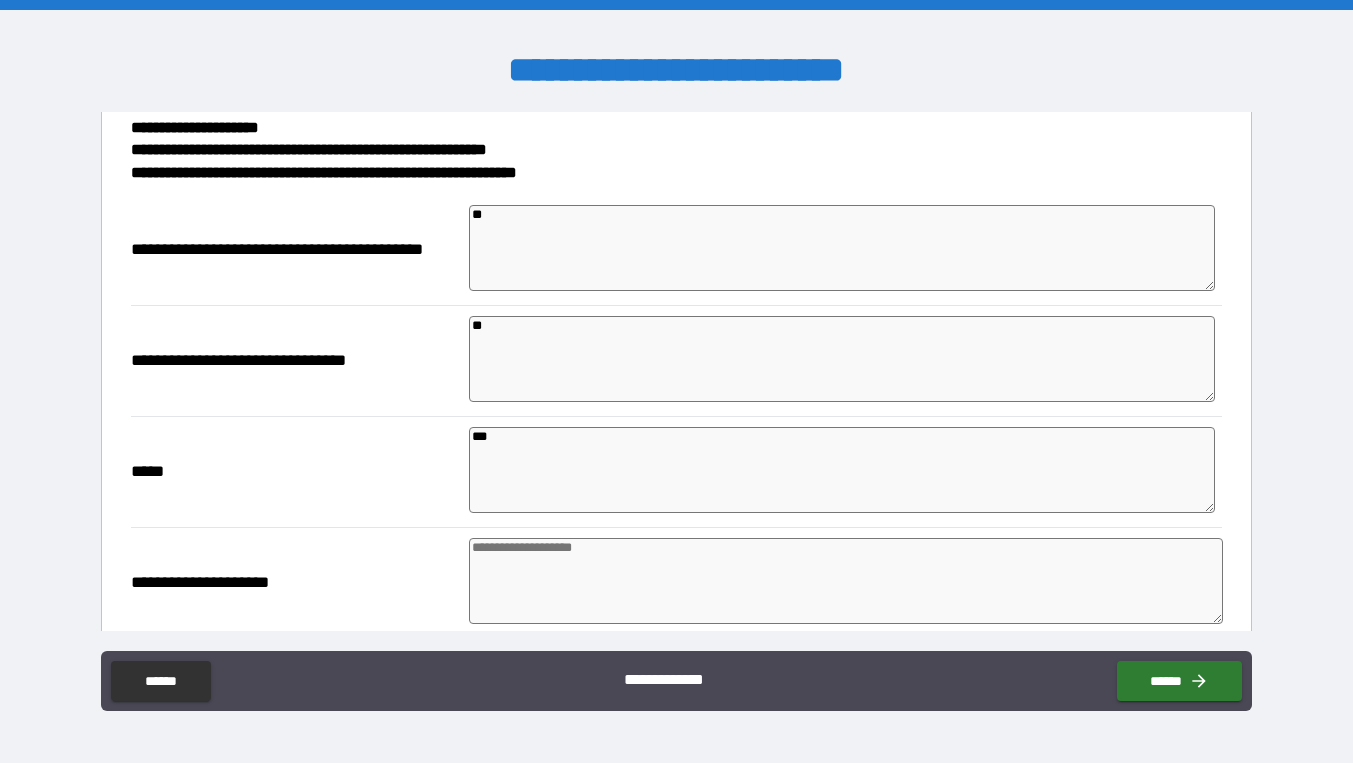 type on "*" 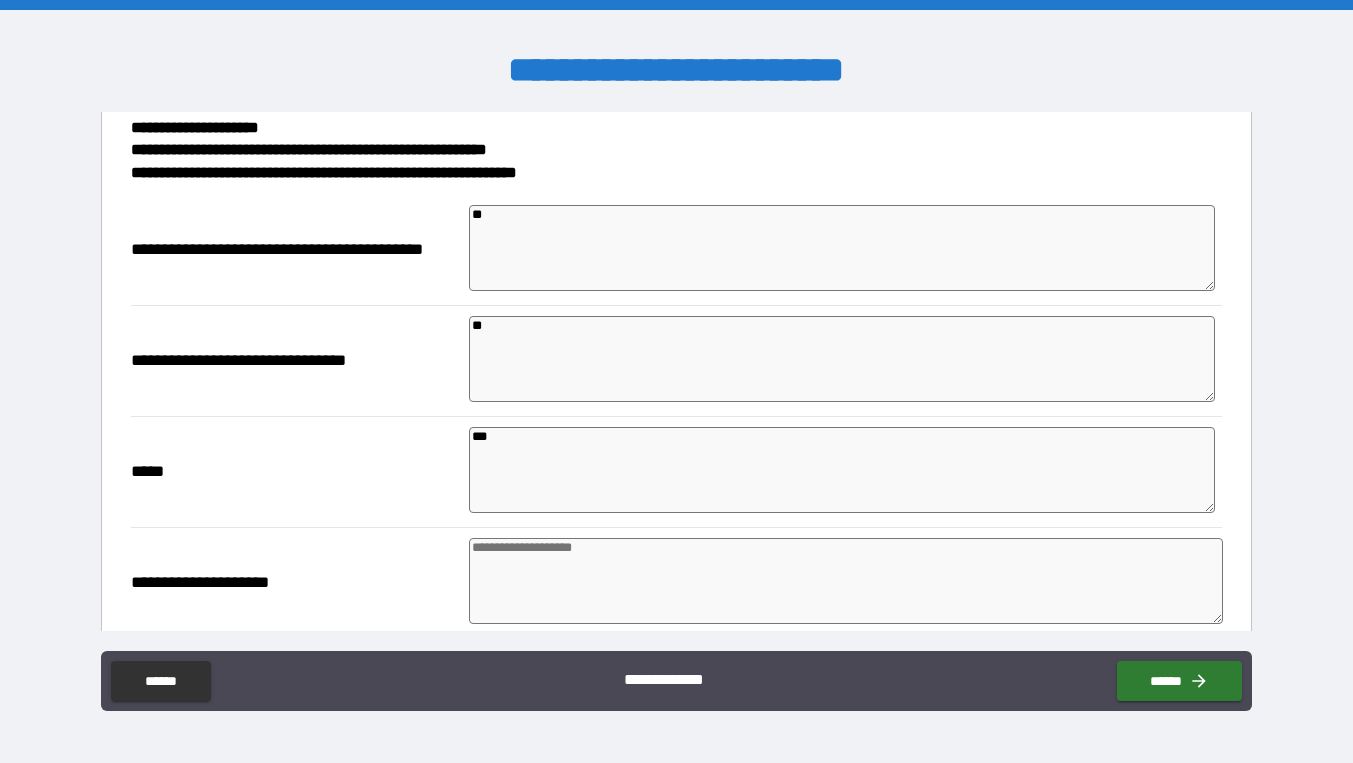type on "*" 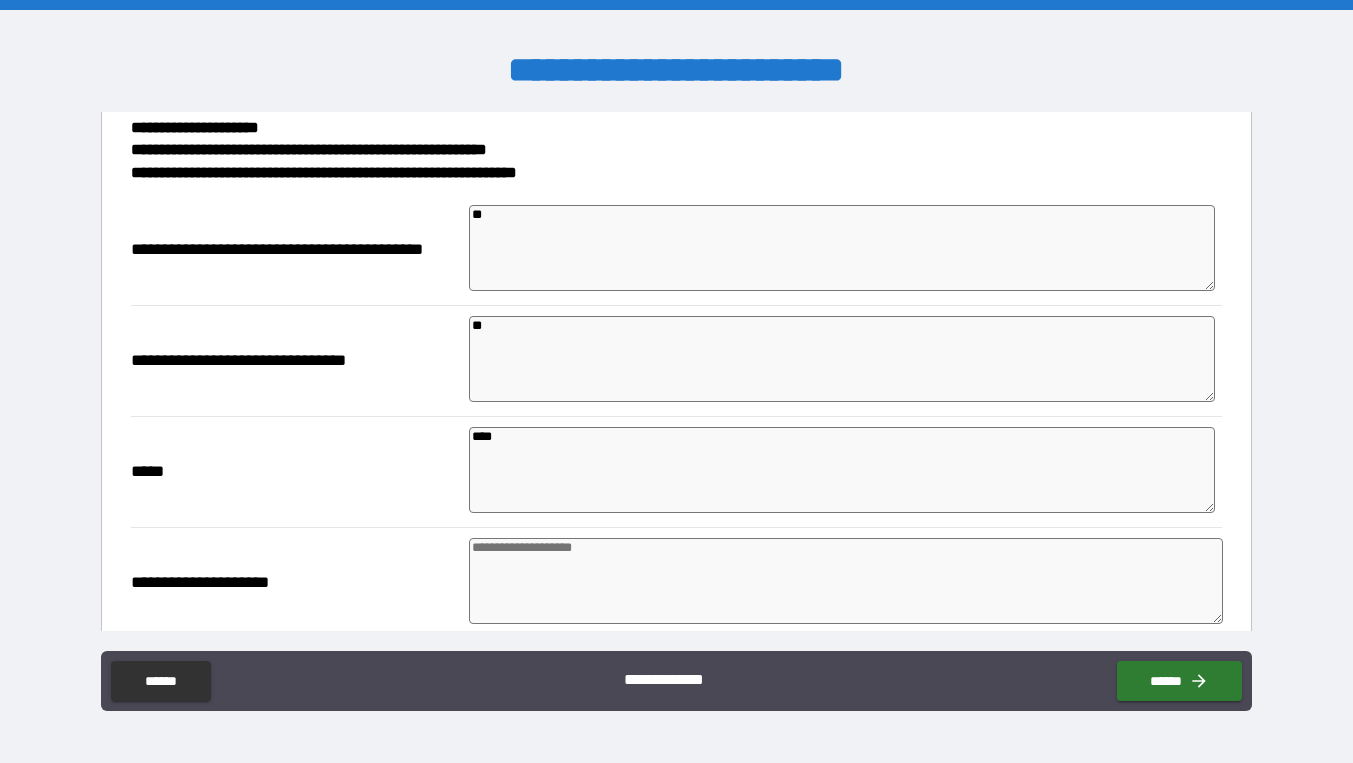 type on "*" 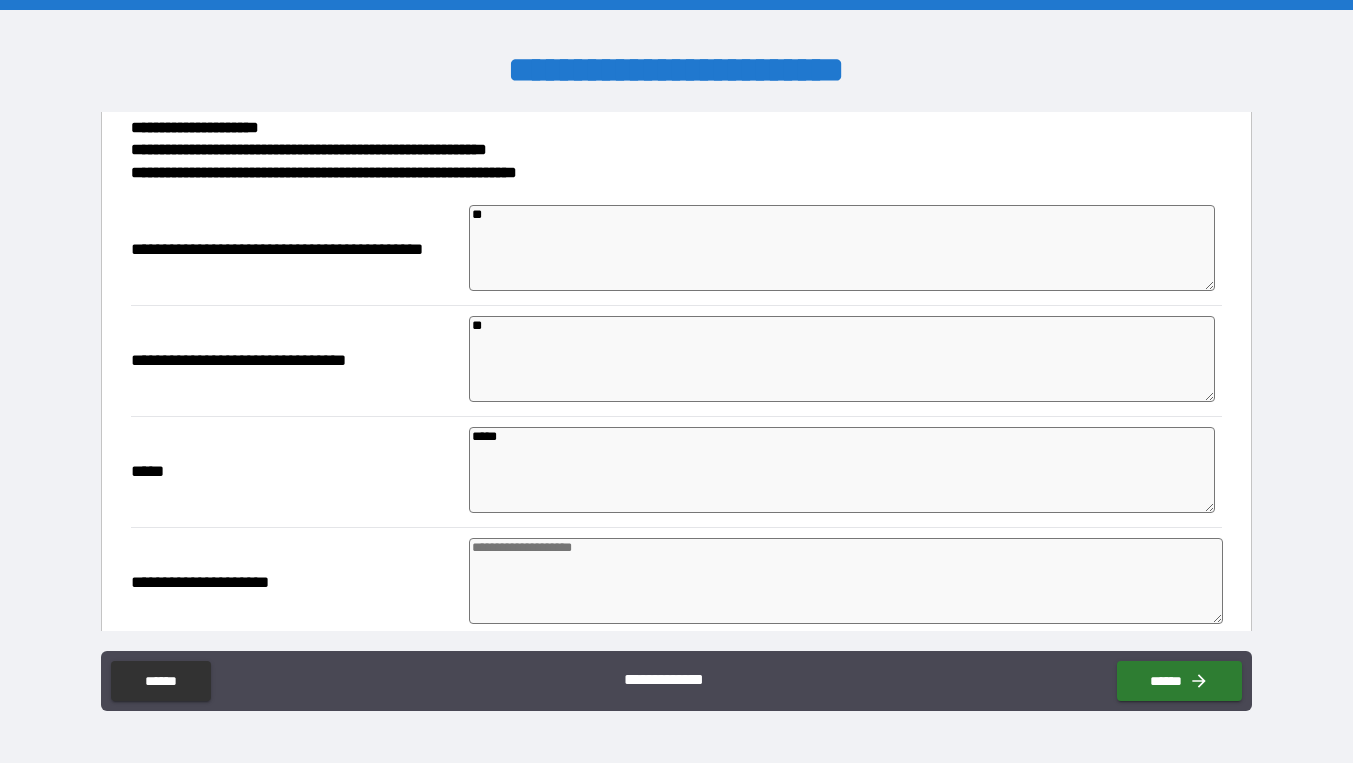 type on "*" 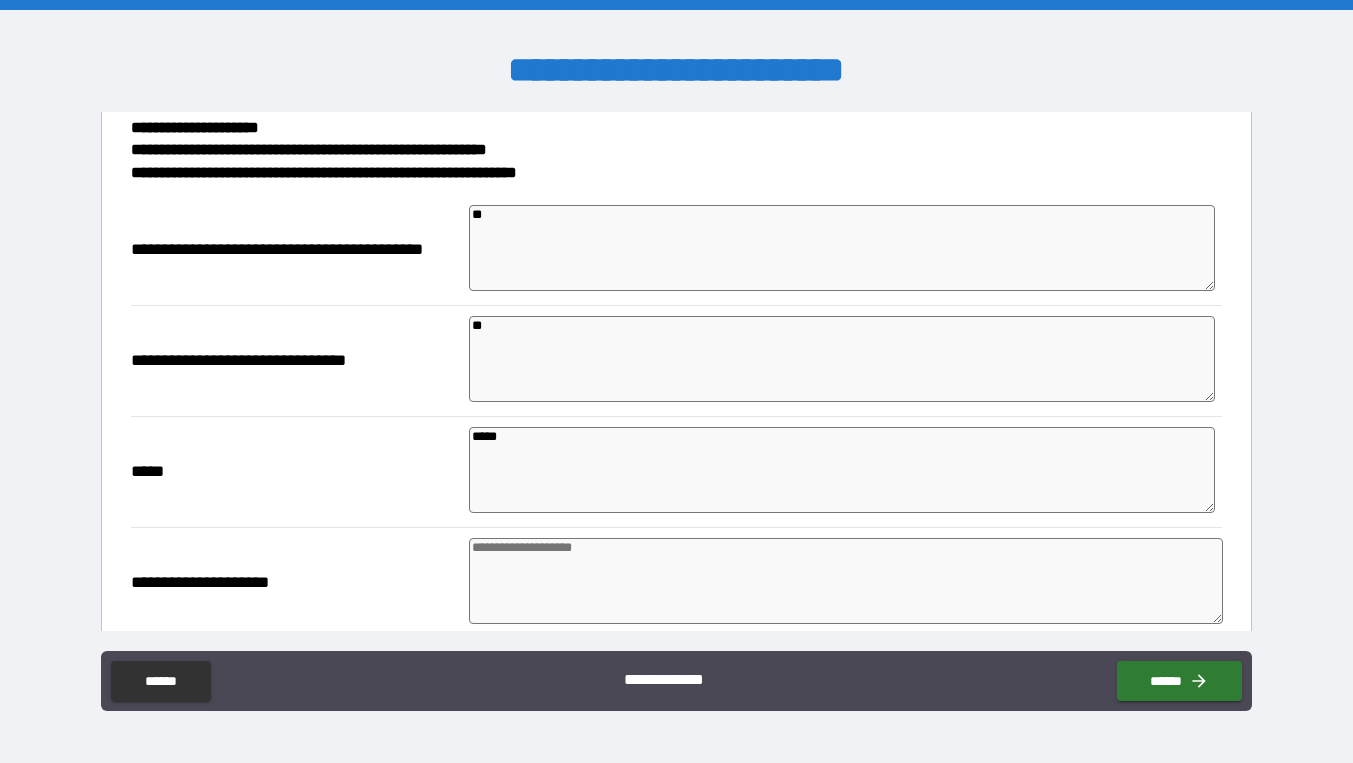 type on "*" 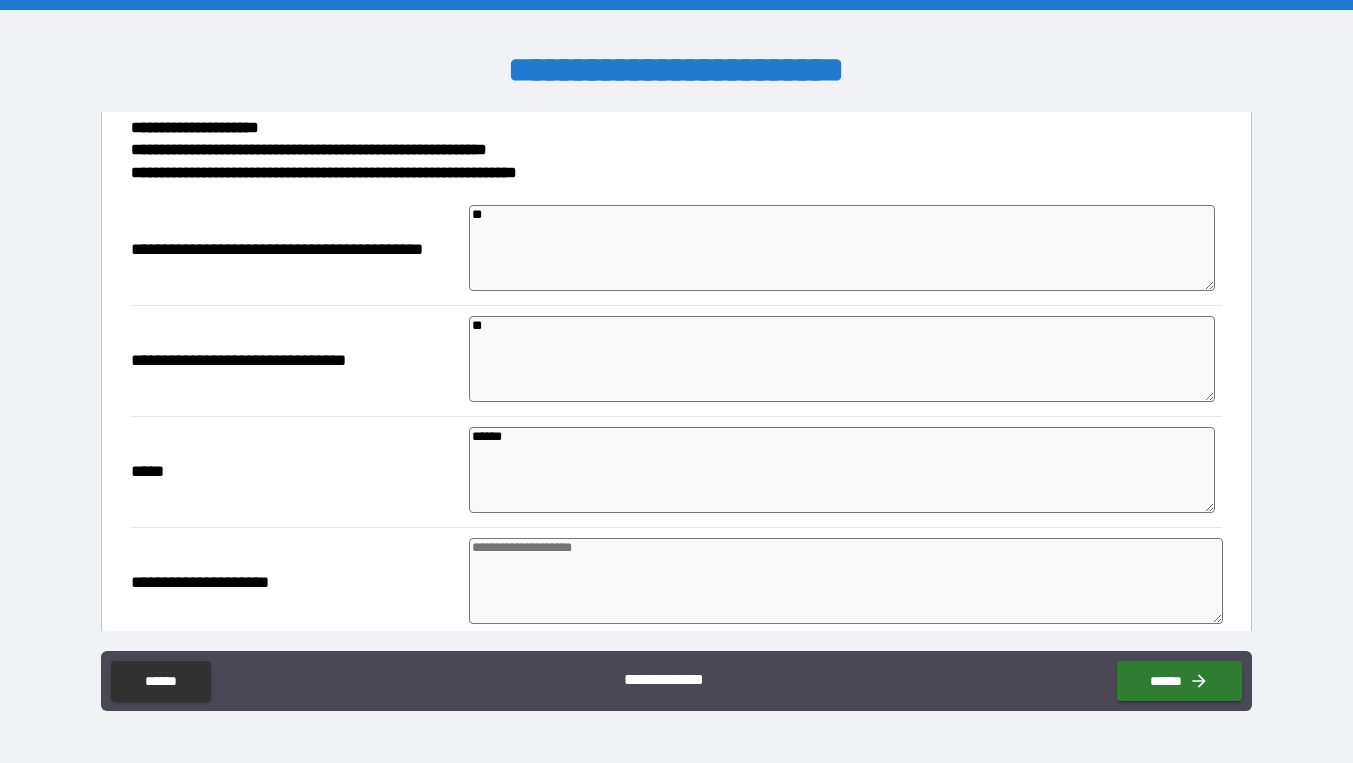 type on "*" 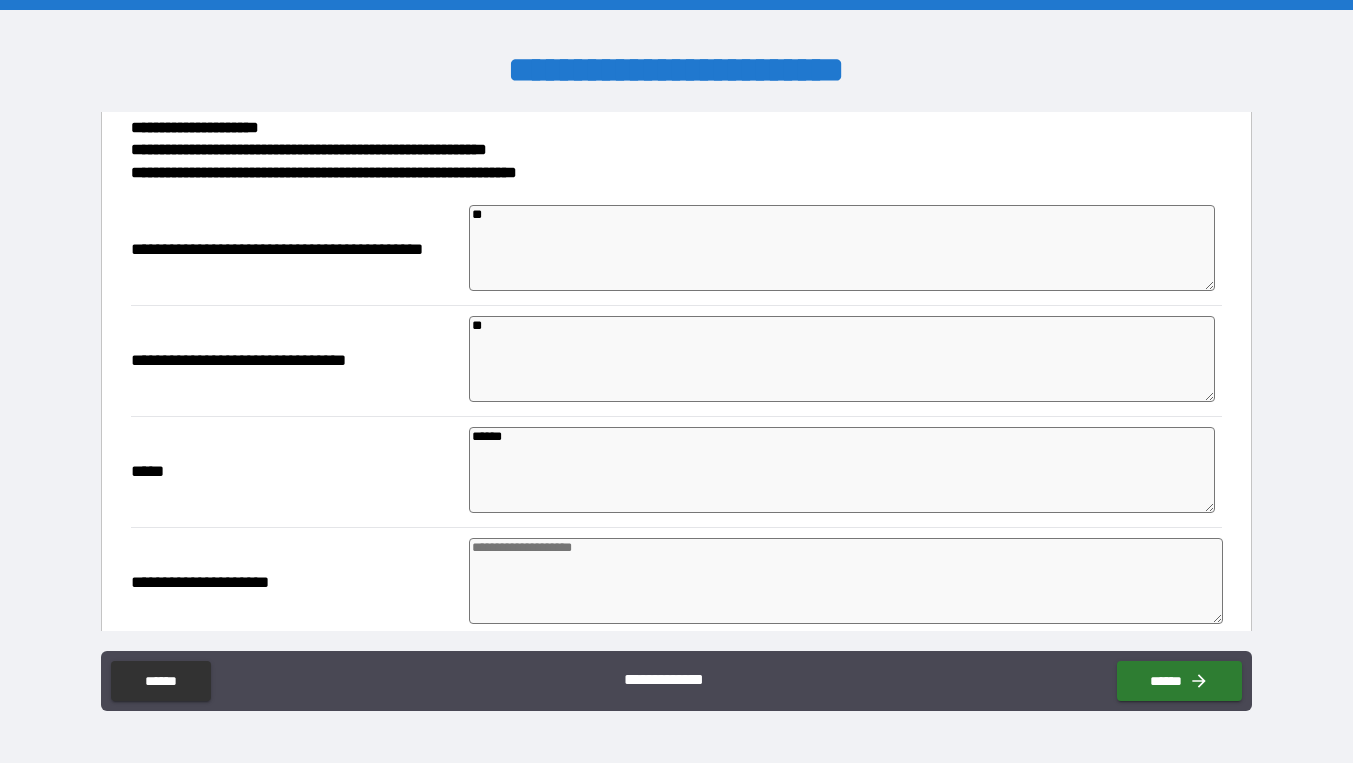 type on "*" 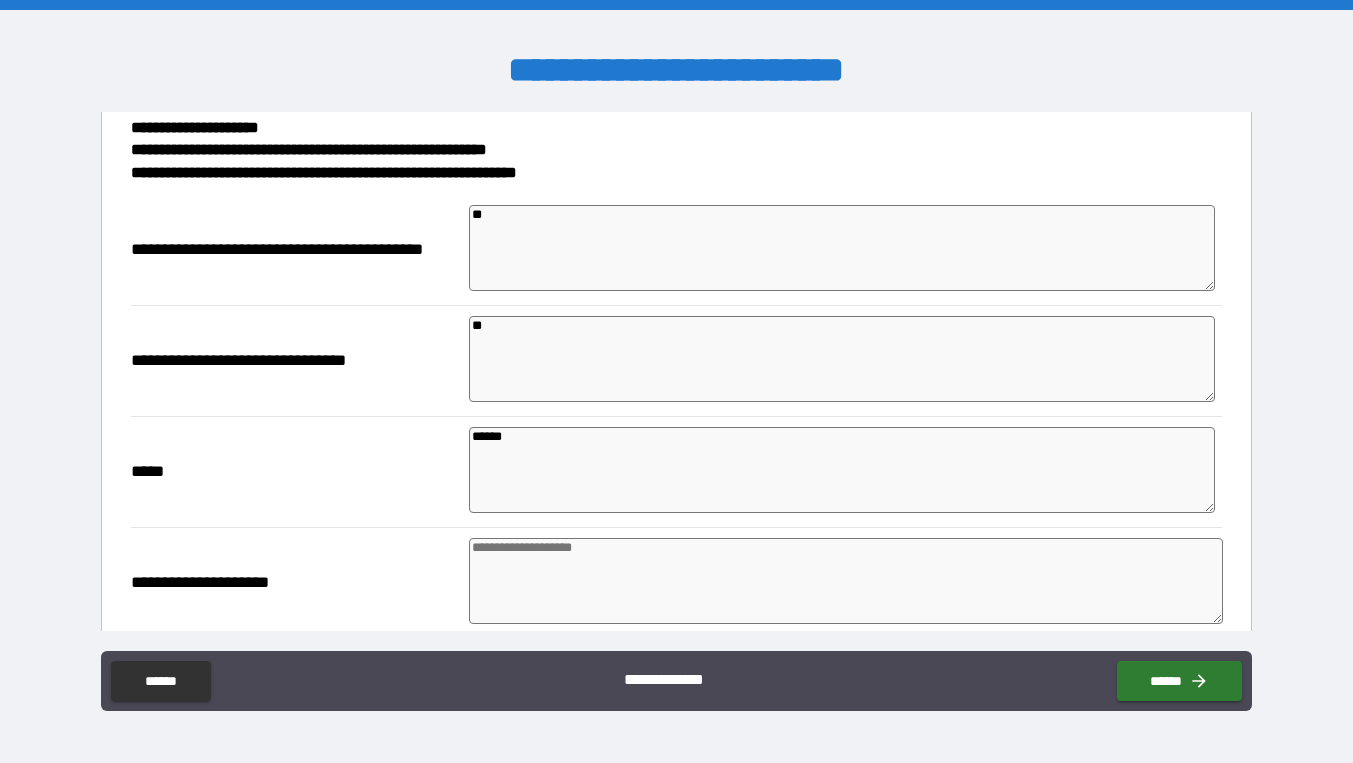 type on "*" 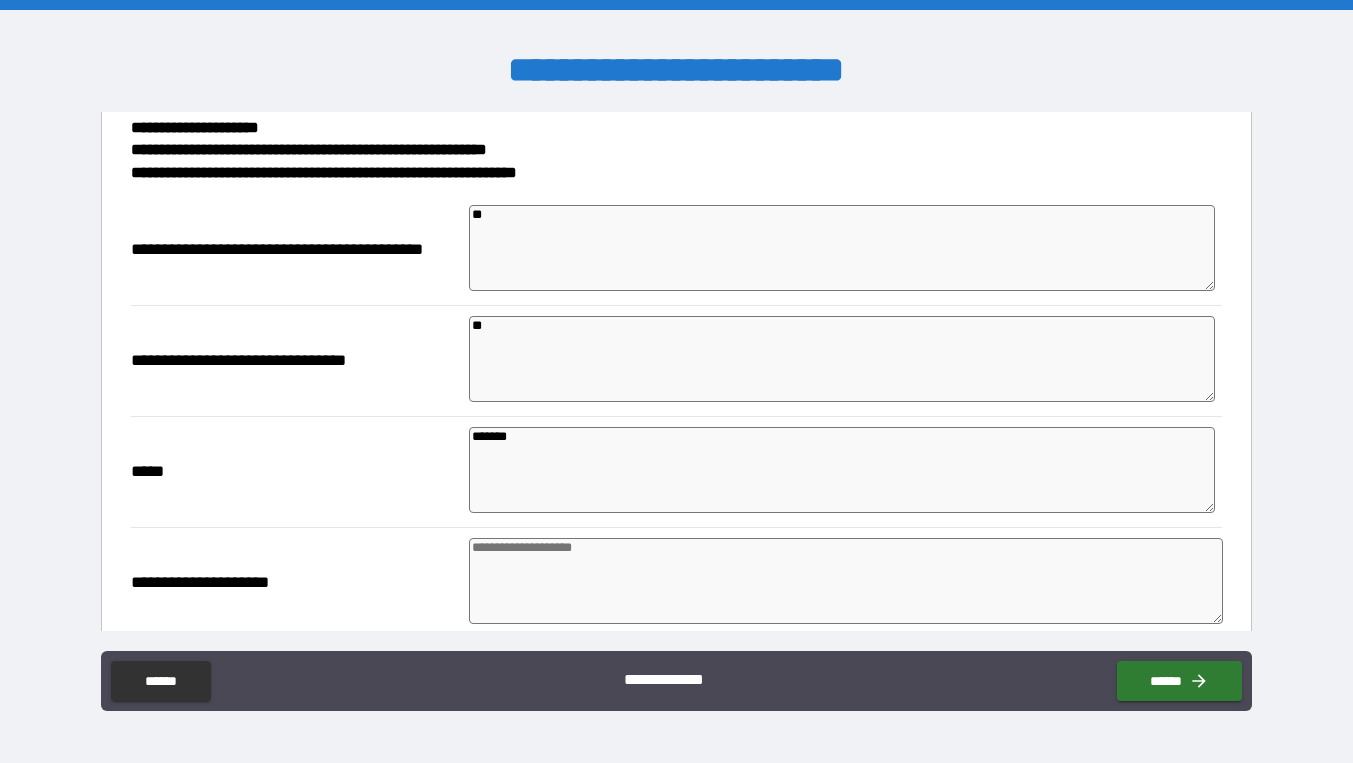 type on "********" 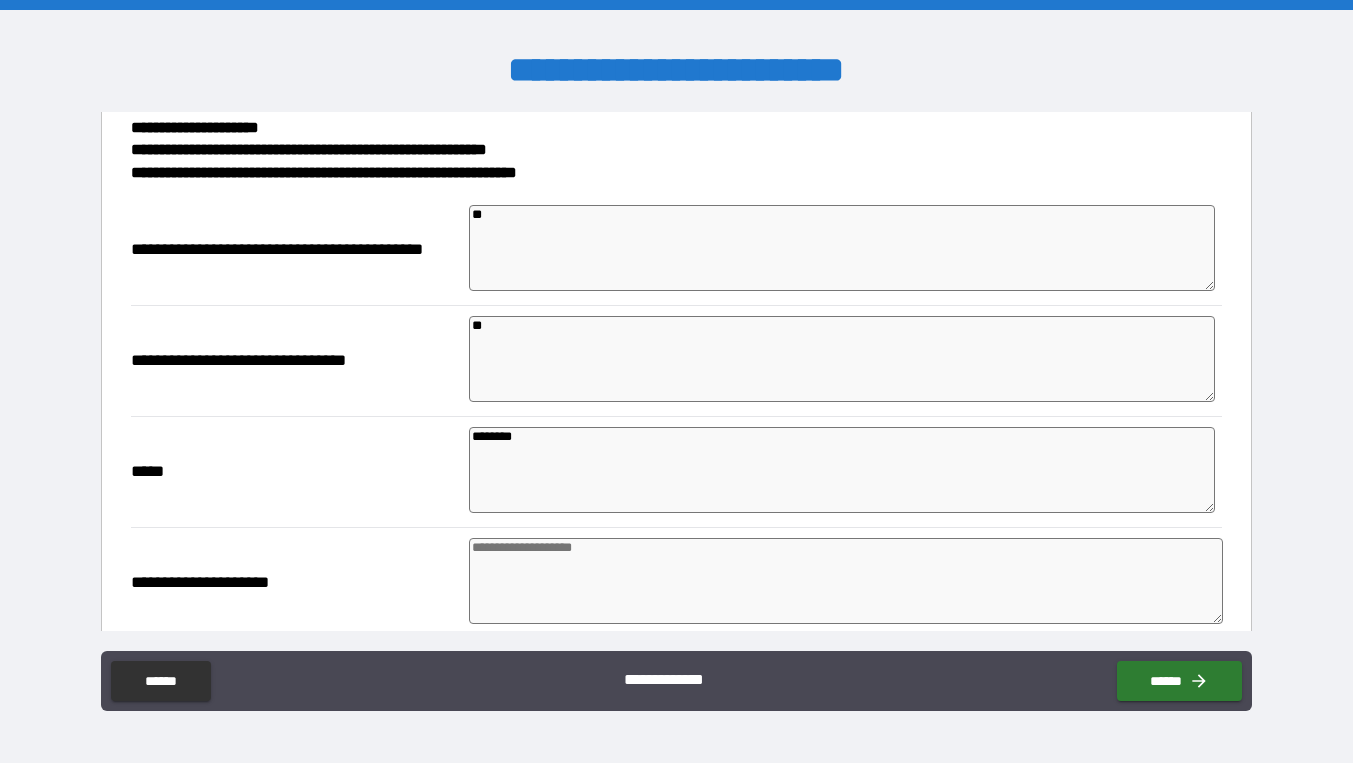type on "*" 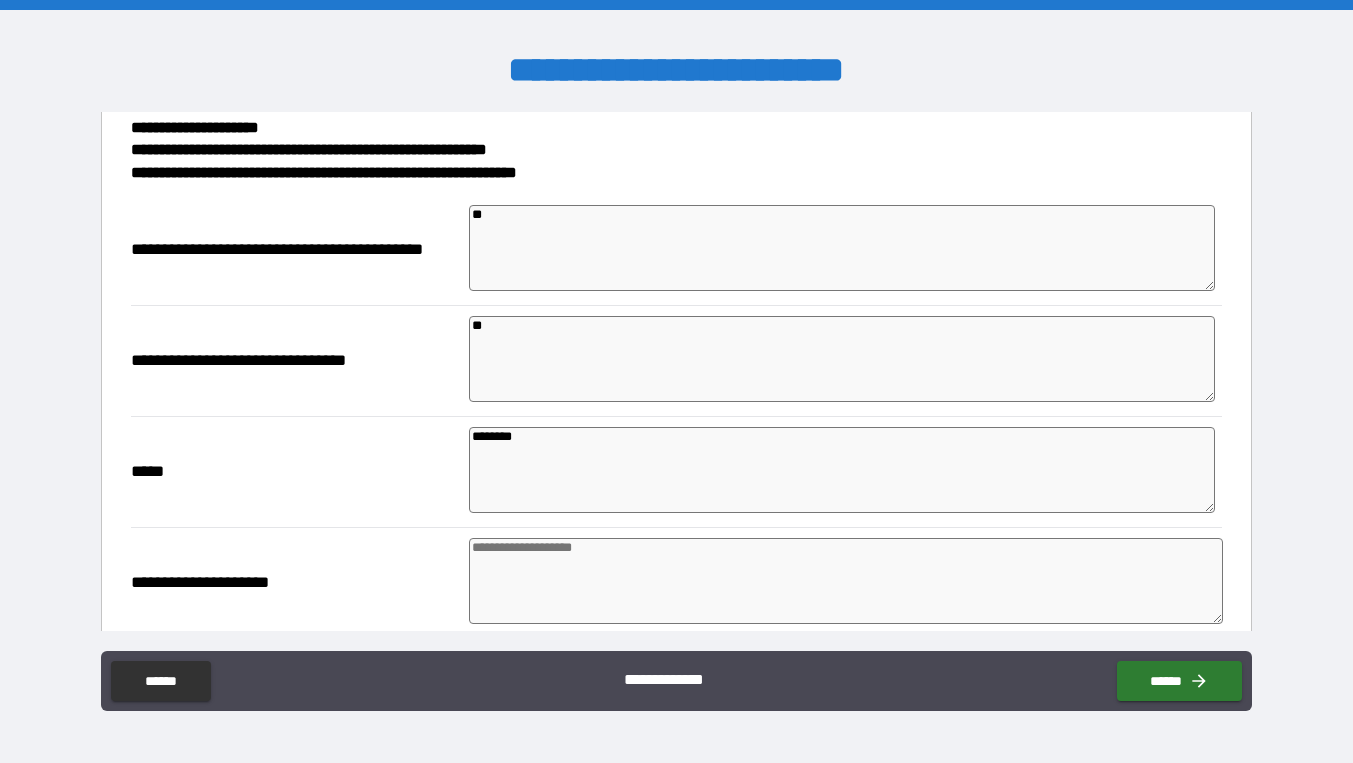 type on "*" 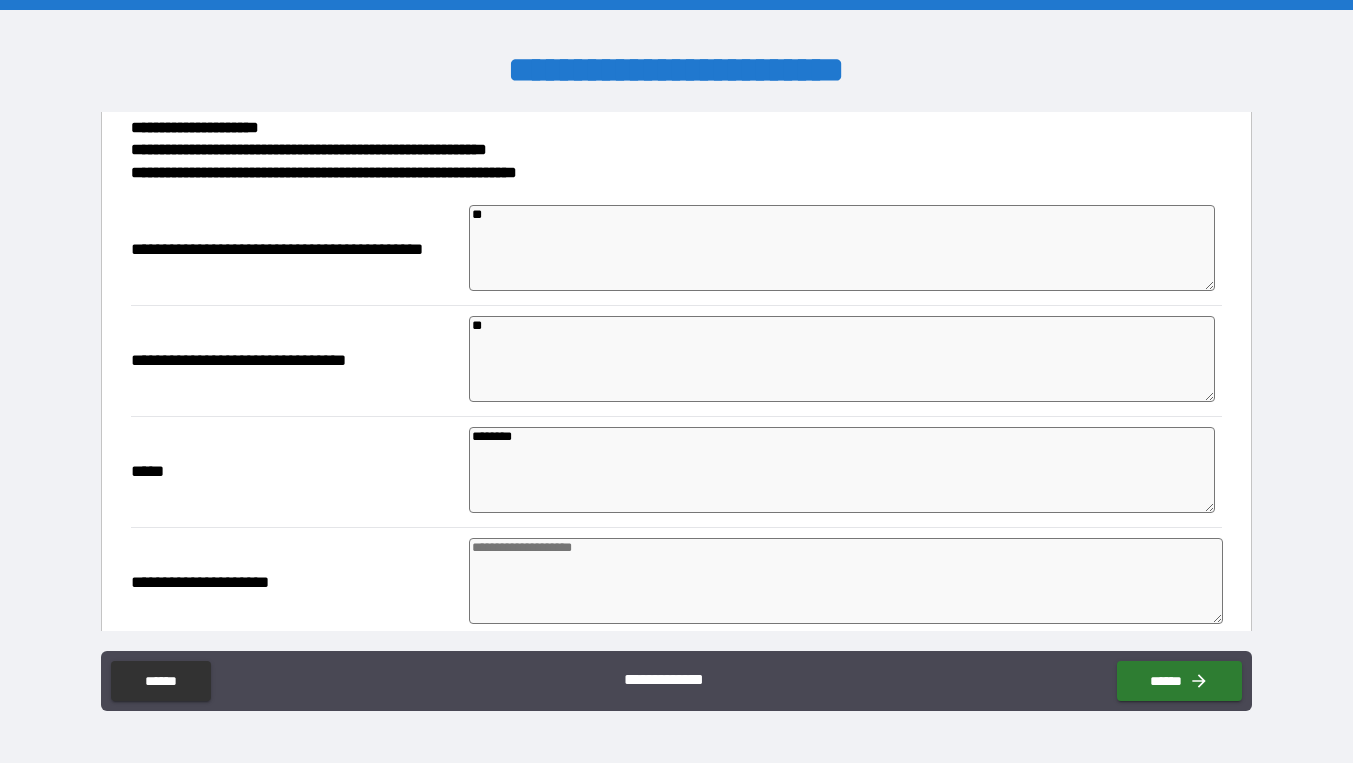 type on "*" 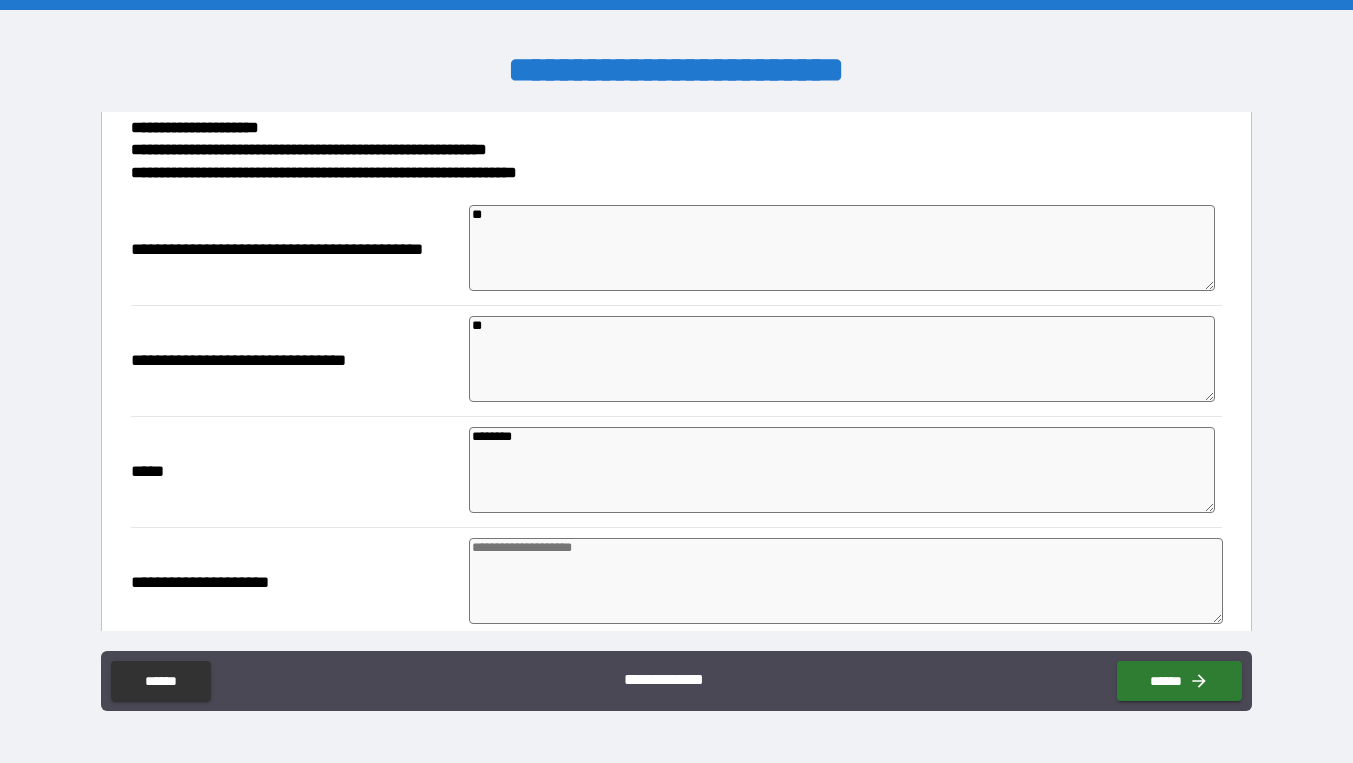 type on "*" 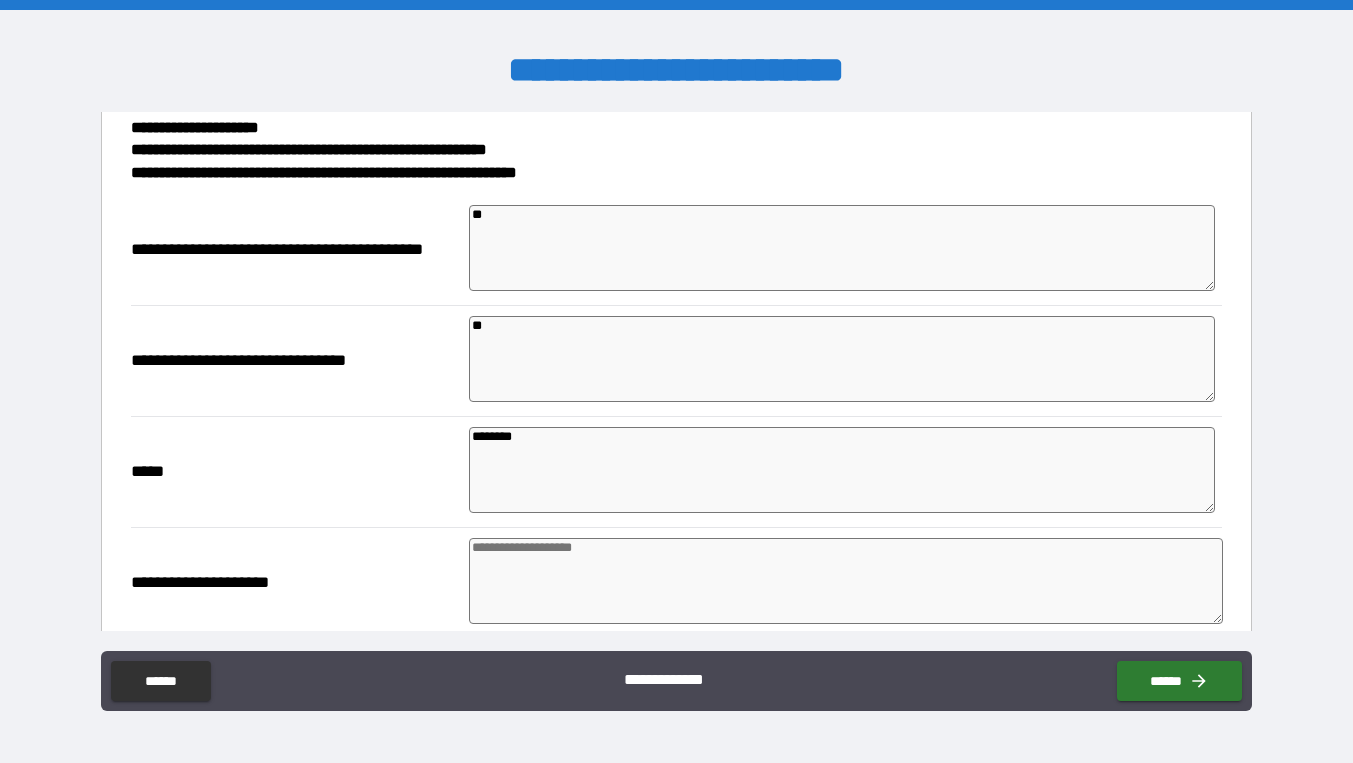 type on "*" 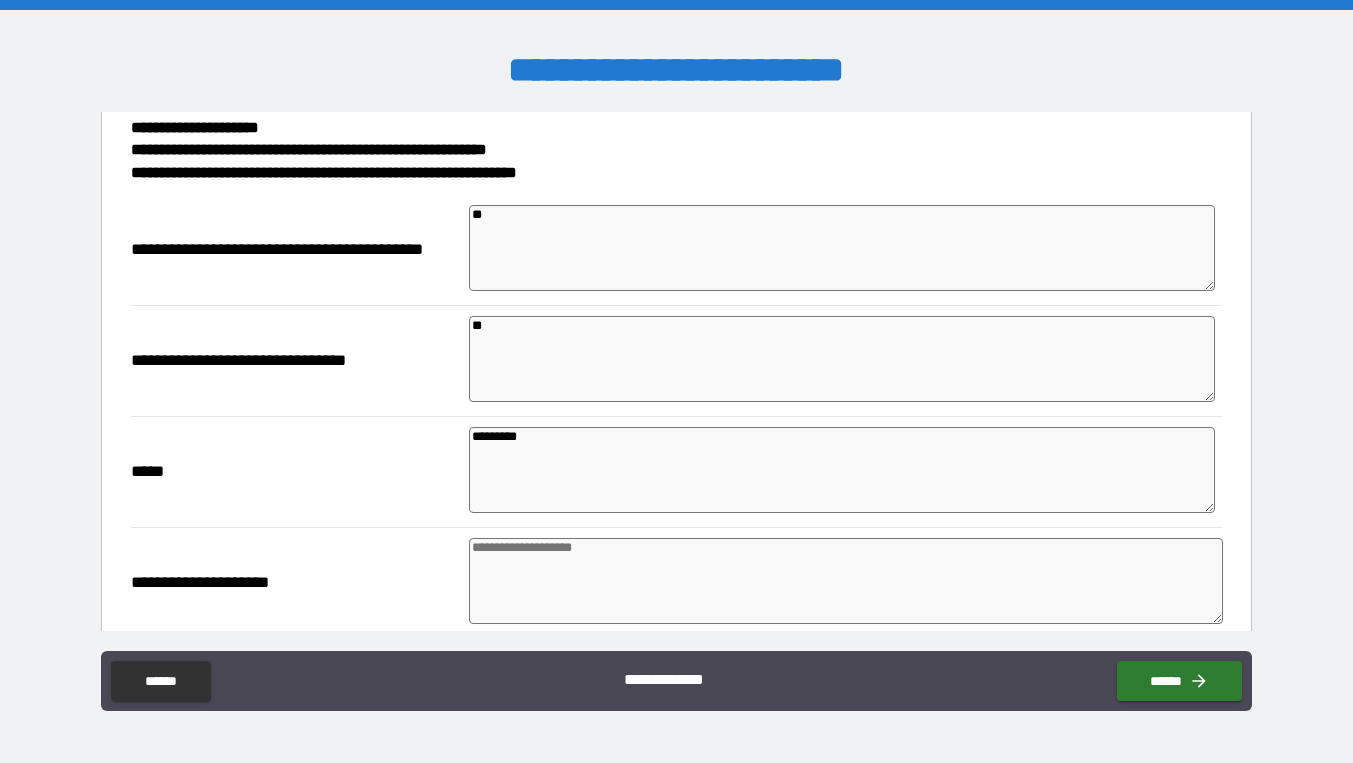 type on "*" 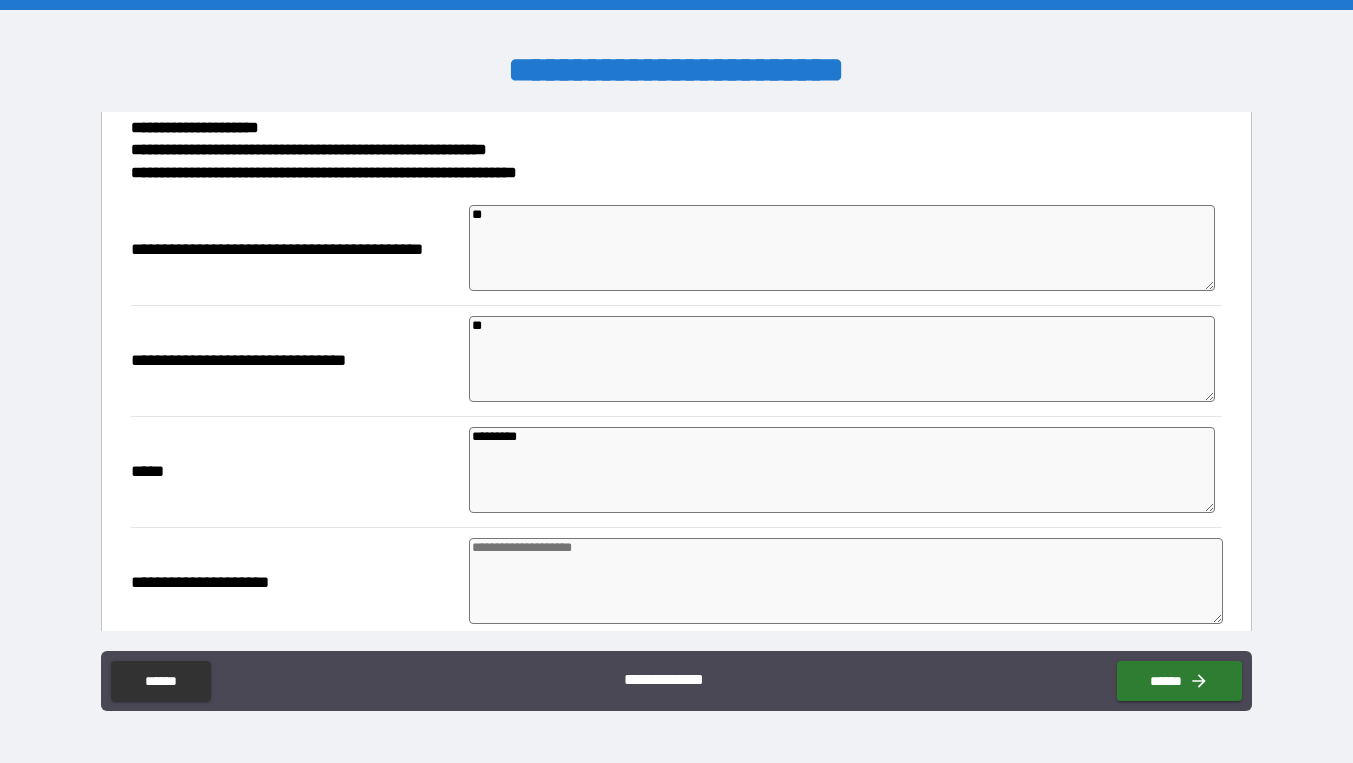 type on "*" 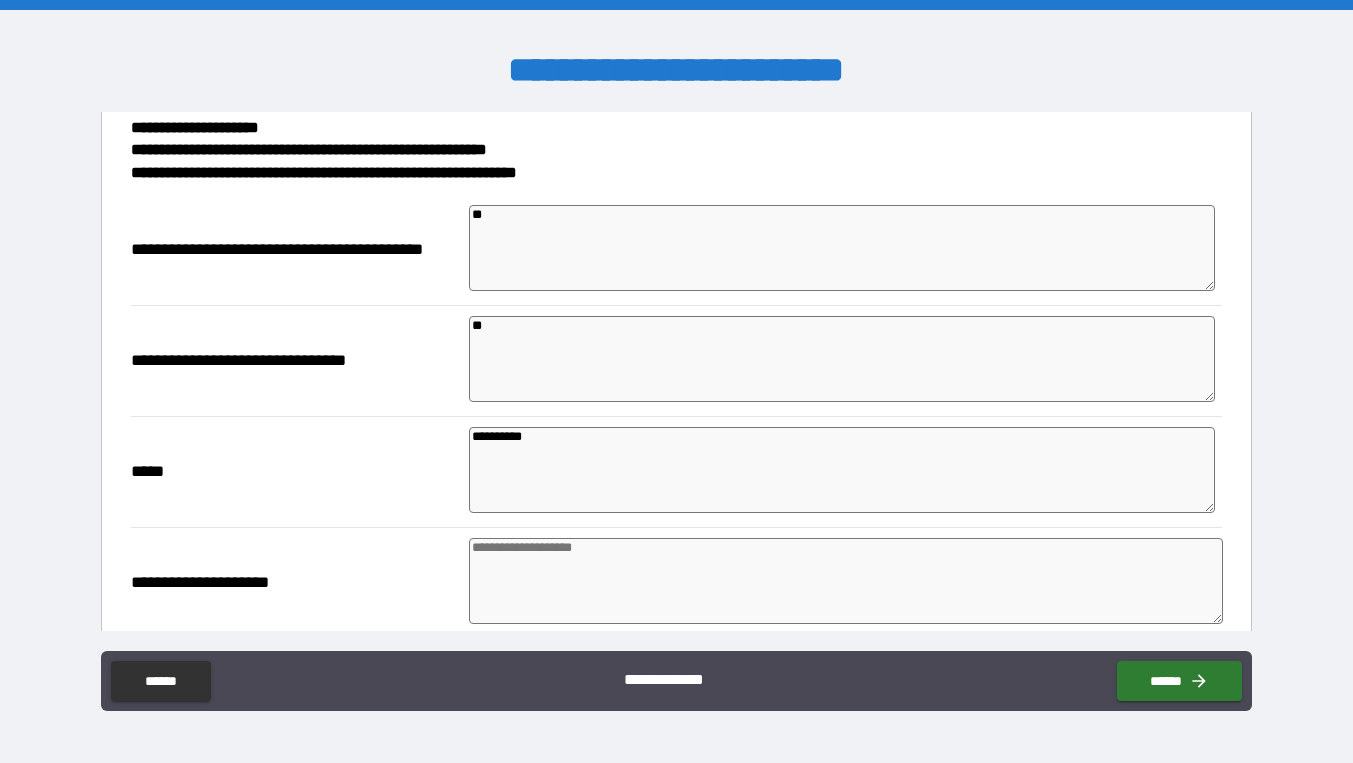 type on "*" 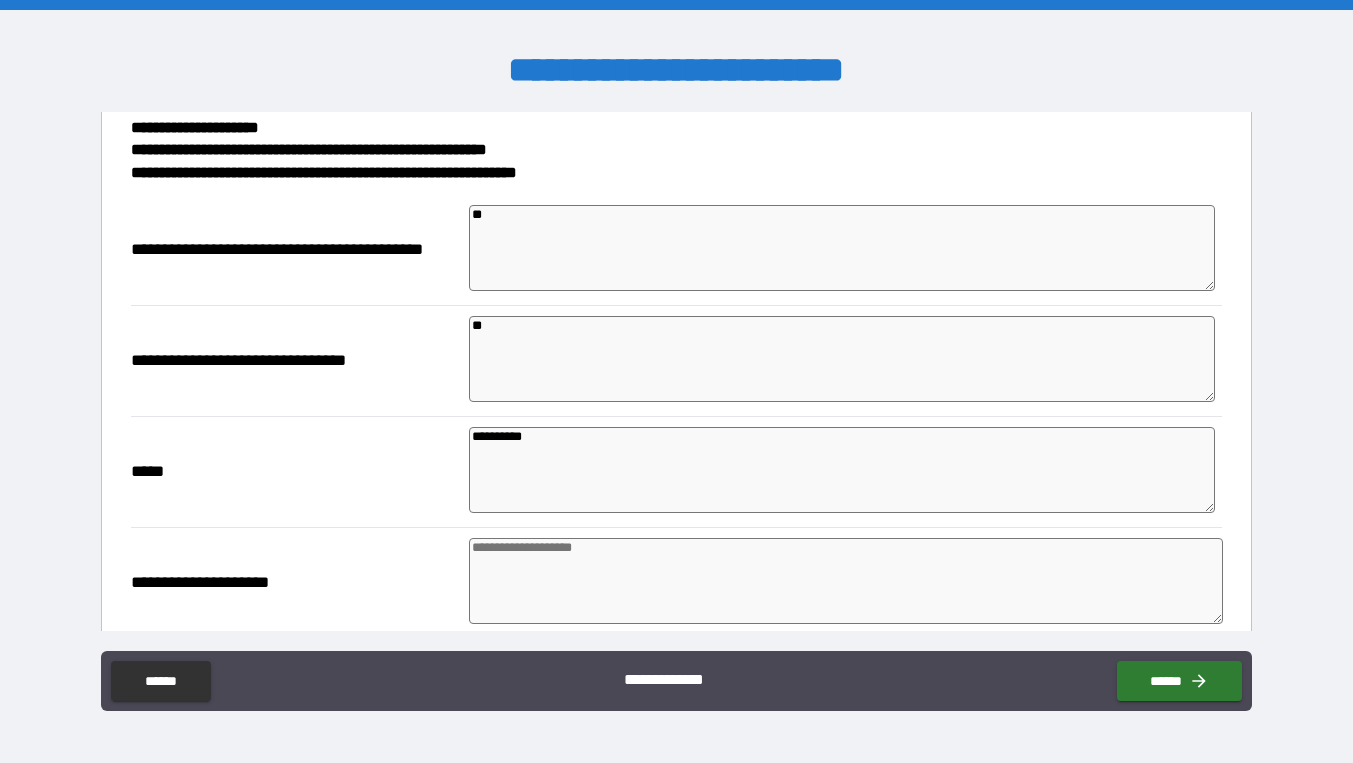 type on "*" 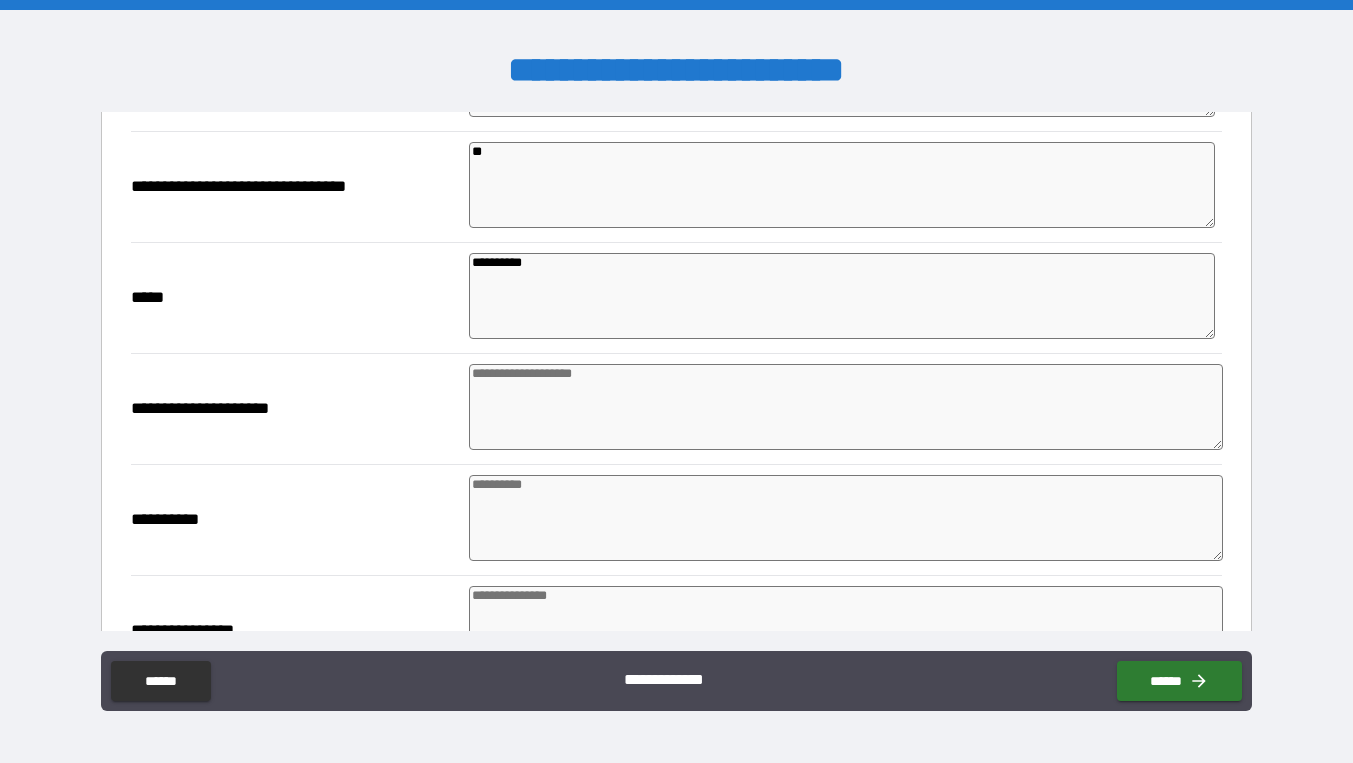 scroll, scrollTop: 335, scrollLeft: 0, axis: vertical 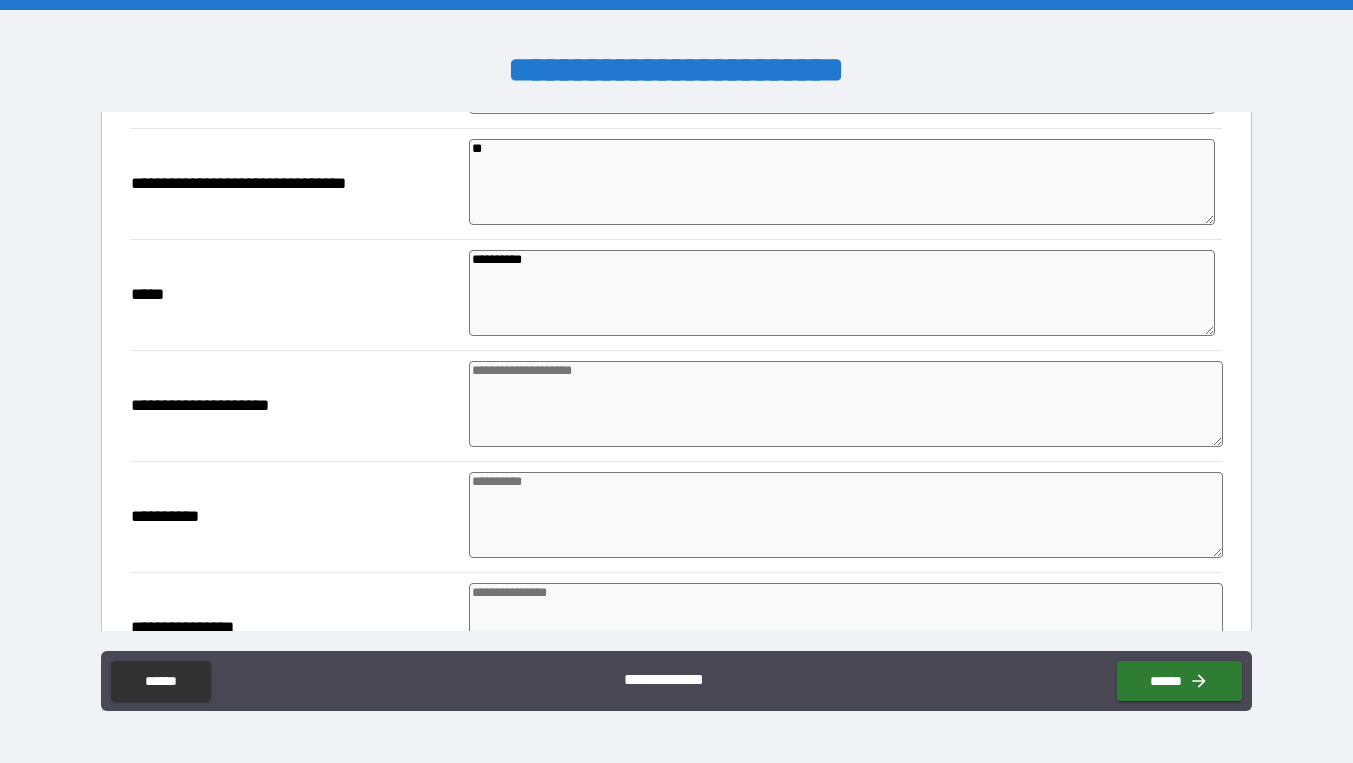 click at bounding box center [846, 515] 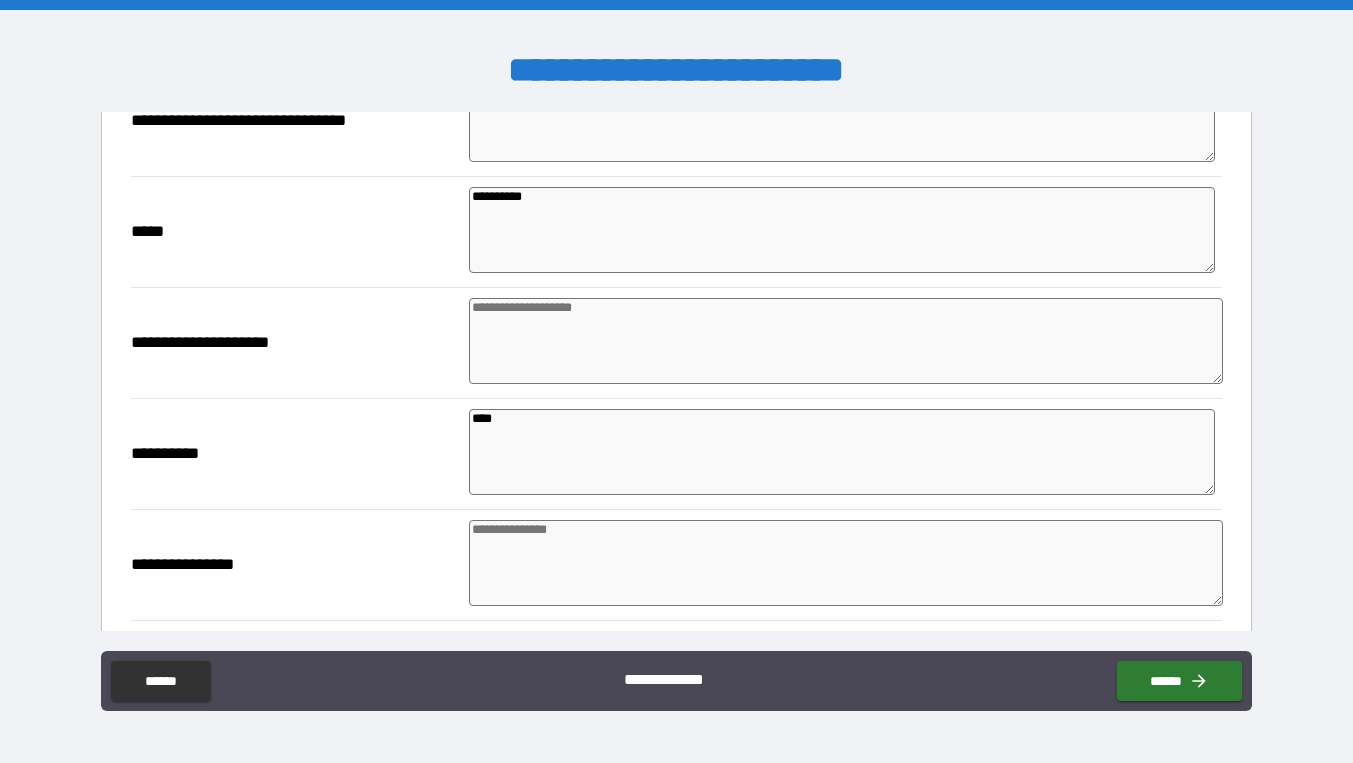 scroll, scrollTop: 451, scrollLeft: 0, axis: vertical 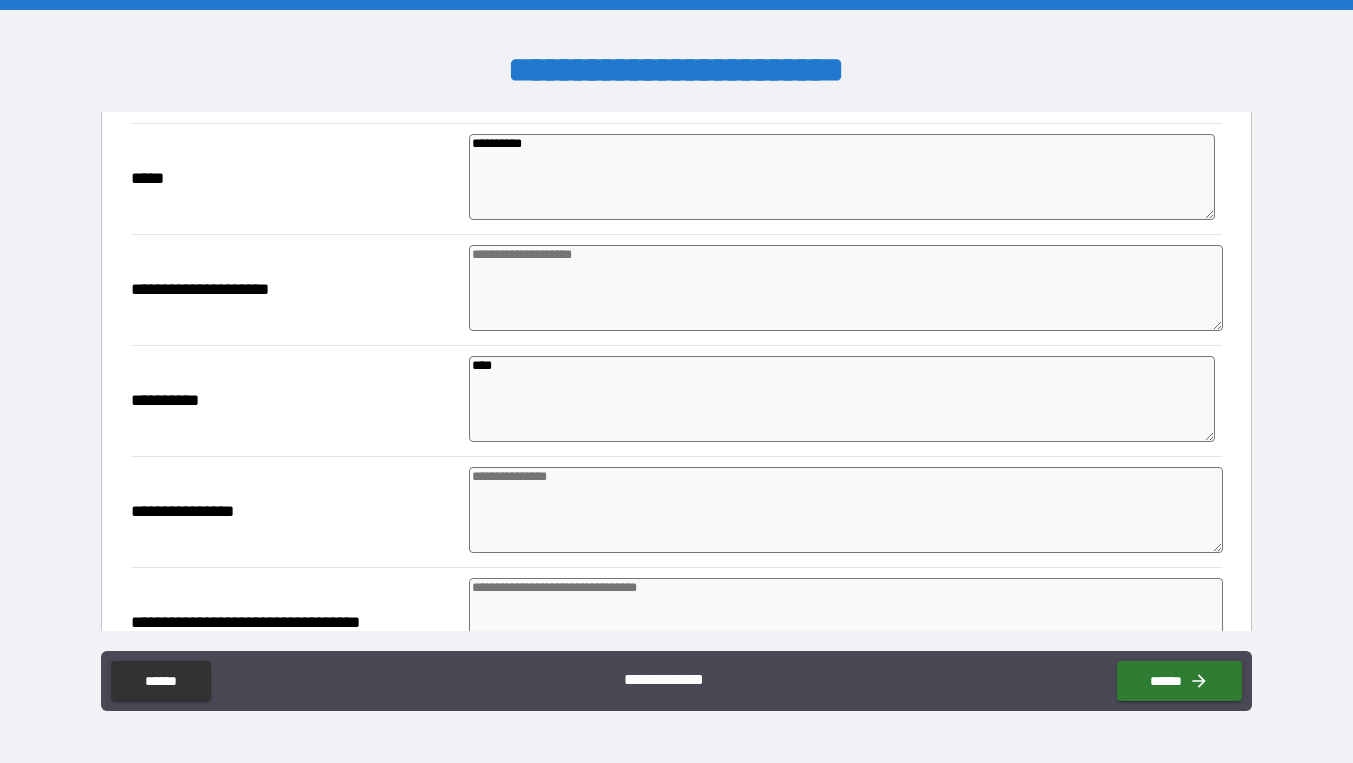 click at bounding box center (846, 510) 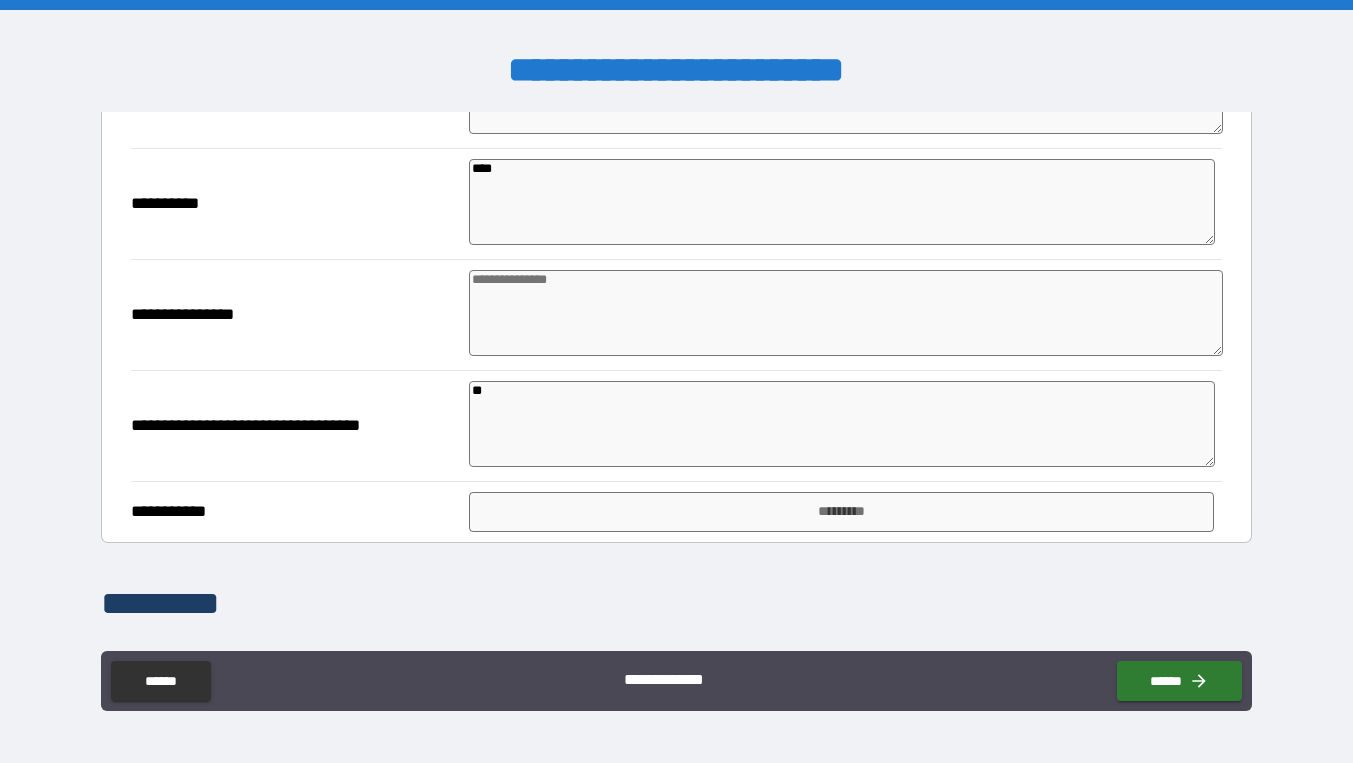 scroll, scrollTop: 649, scrollLeft: 0, axis: vertical 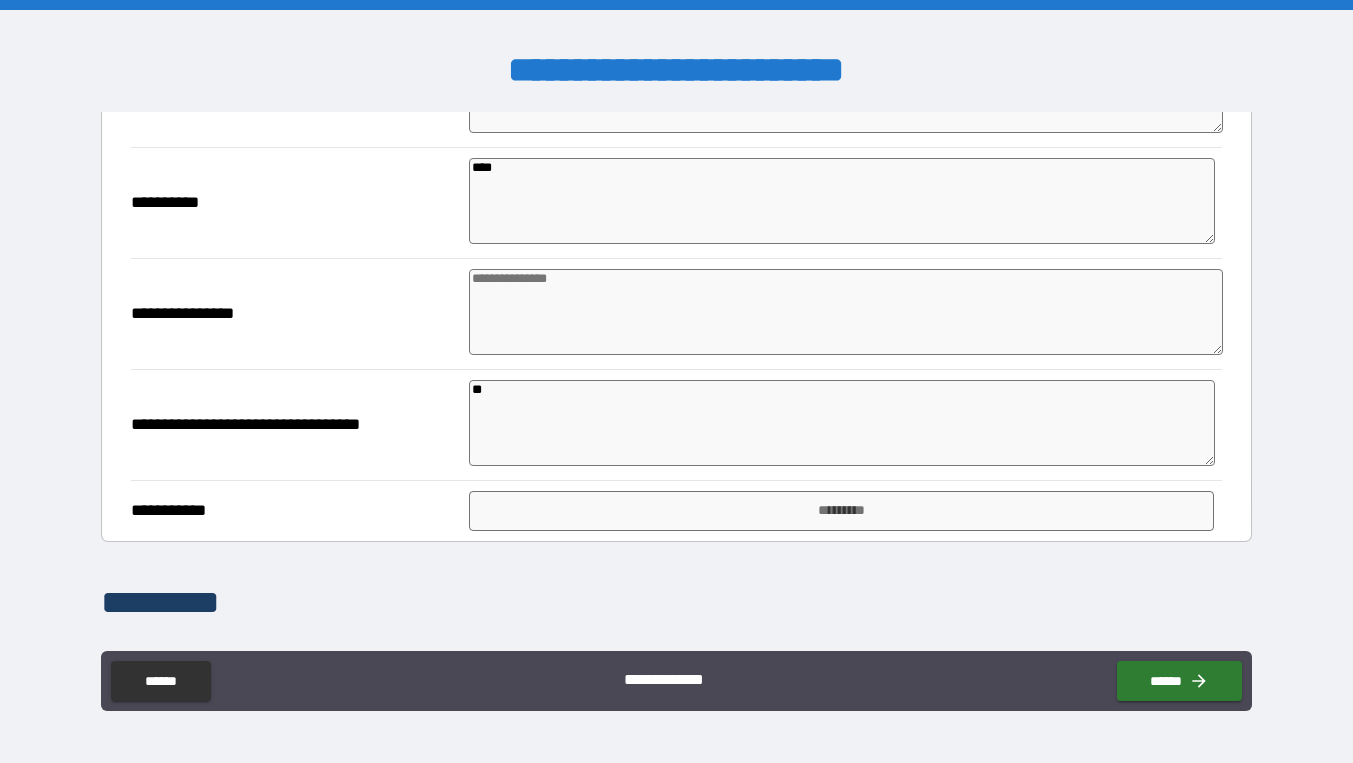 click at bounding box center (846, 312) 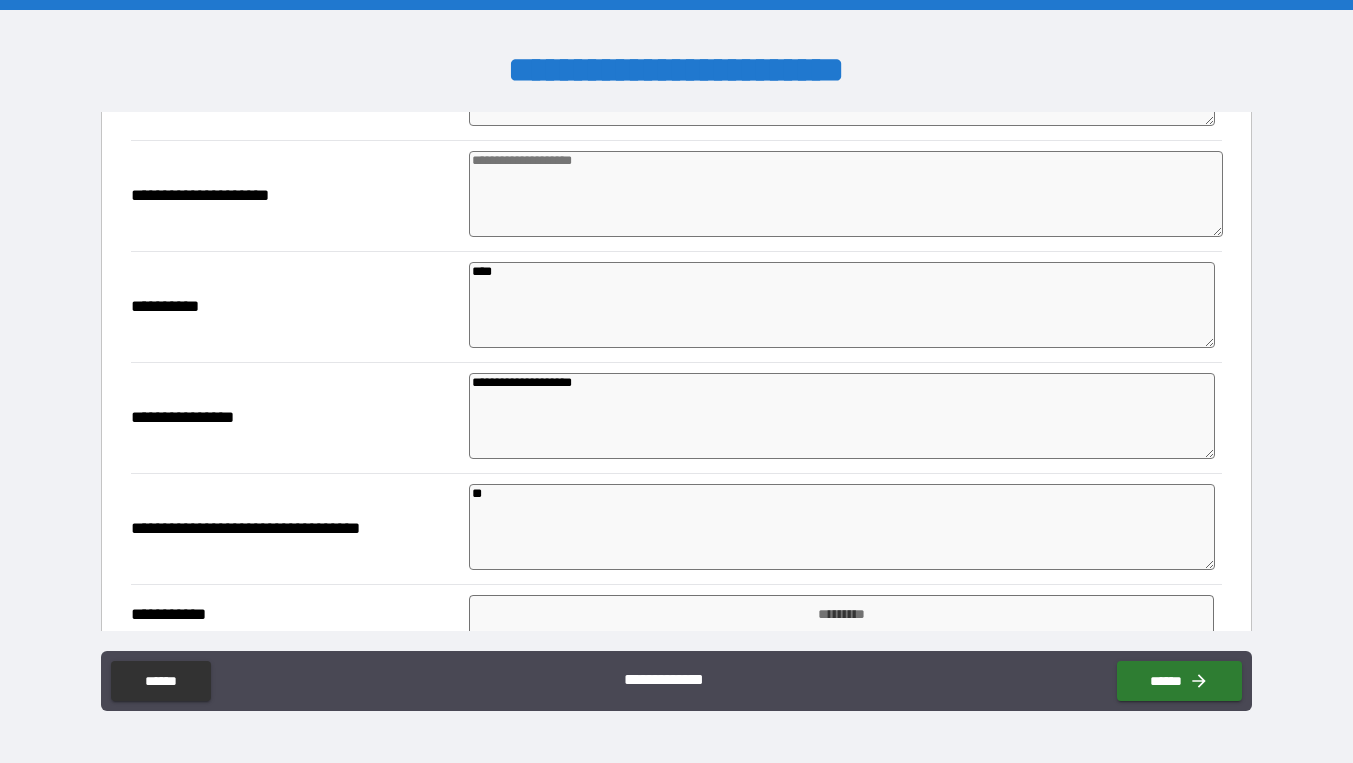 scroll, scrollTop: 532, scrollLeft: 0, axis: vertical 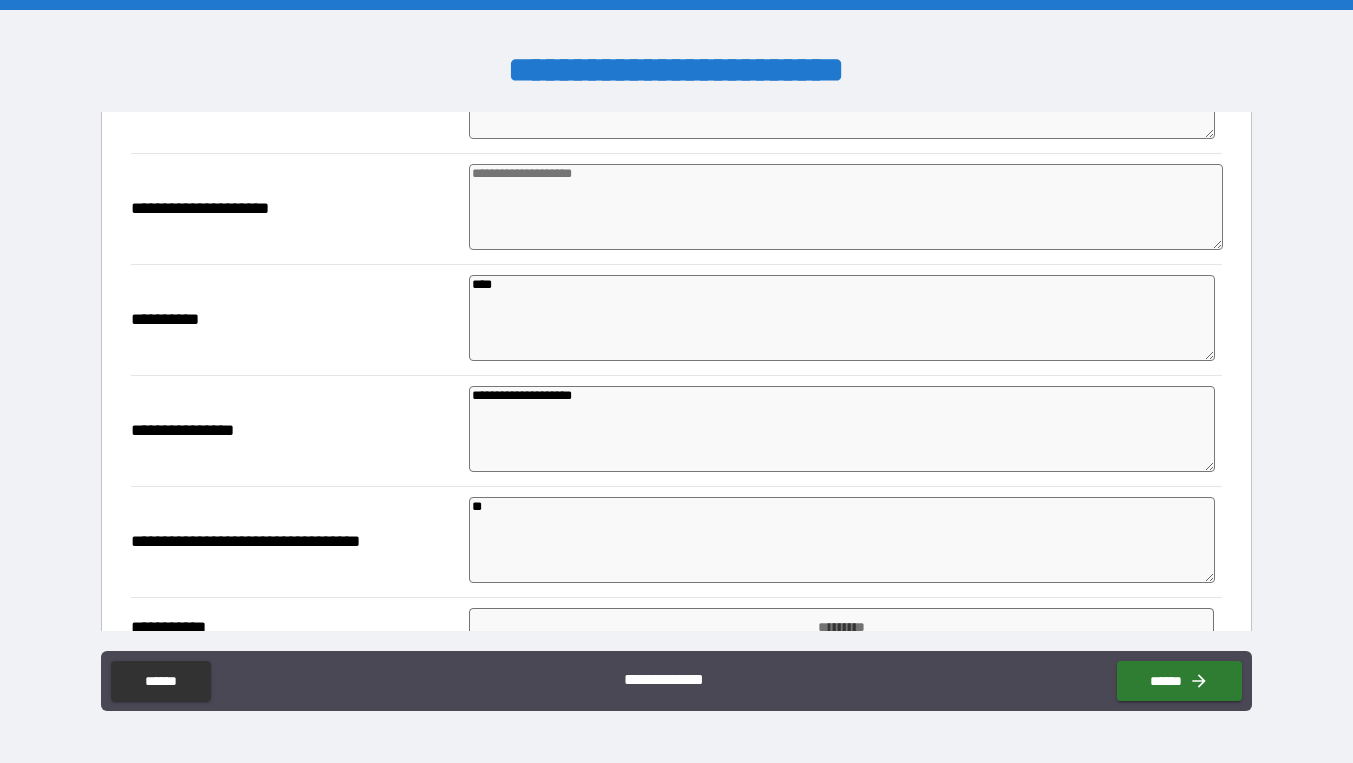 click at bounding box center [846, 207] 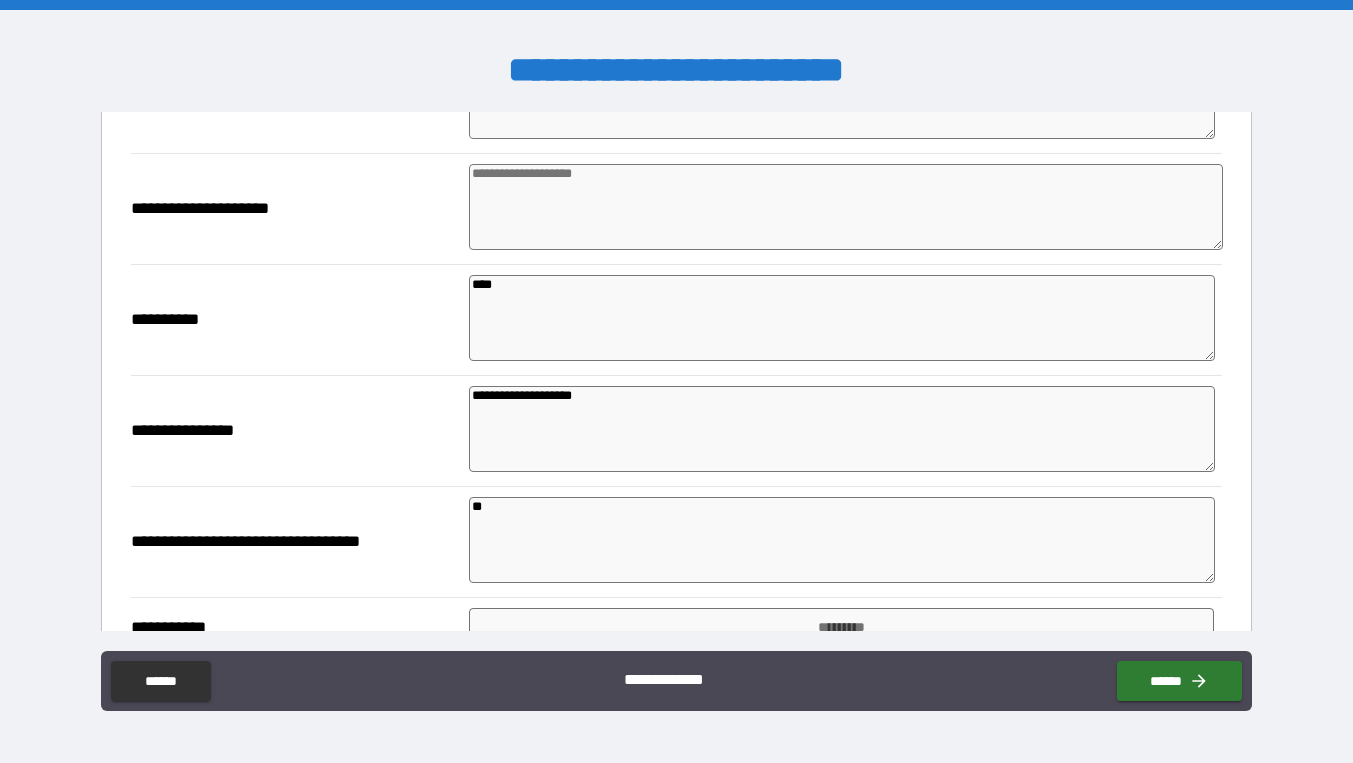 paste on "[FIRST] [LAST]
[STREET]
[CITY]
[POSTAL_CODE]" 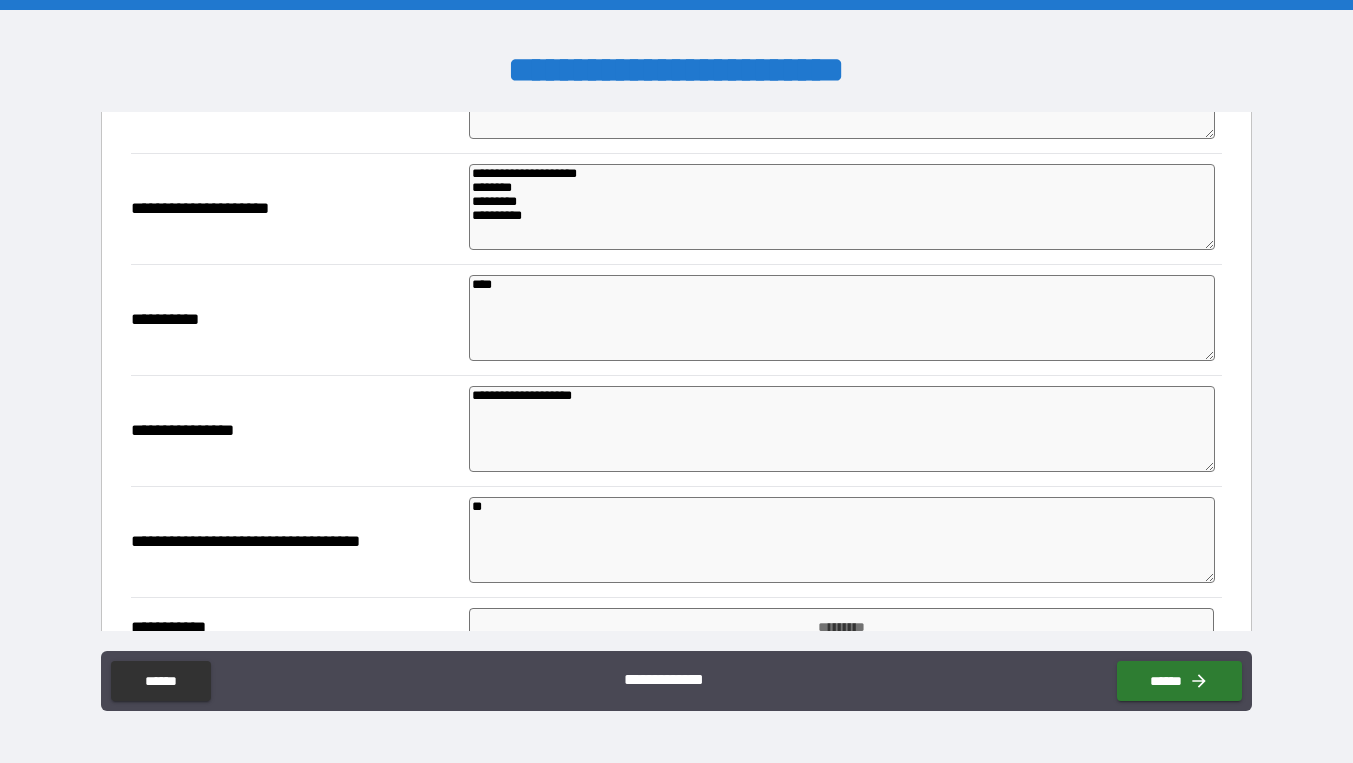click on "[FIRST] [LAST]
[STREET]
[CITY]
[POSTAL_CODE]" at bounding box center (841, 207) 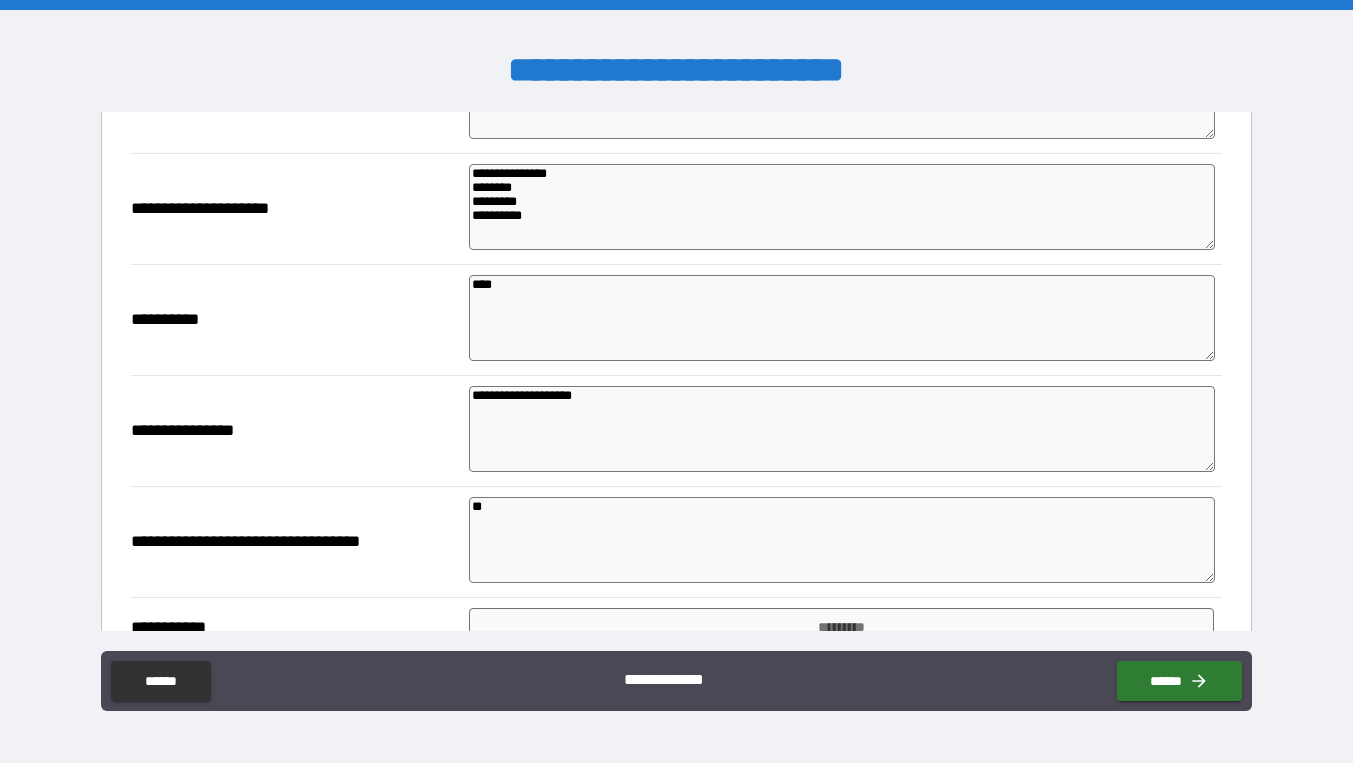 drag, startPoint x: 543, startPoint y: 224, endPoint x: 438, endPoint y: 162, distance: 121.93851 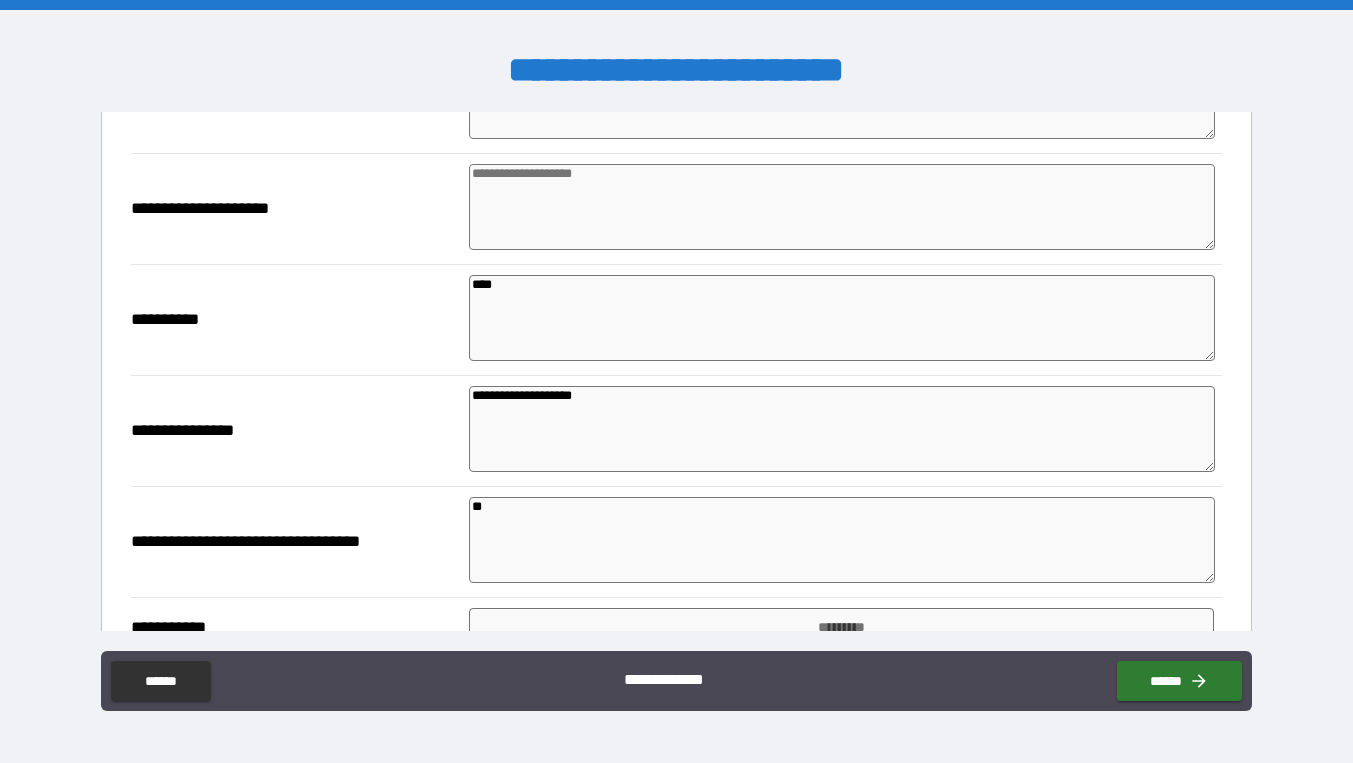 paste on "[FIRST] [LAST]
[STREET]
[CITY]
[STATE]
[COUNTRY]" 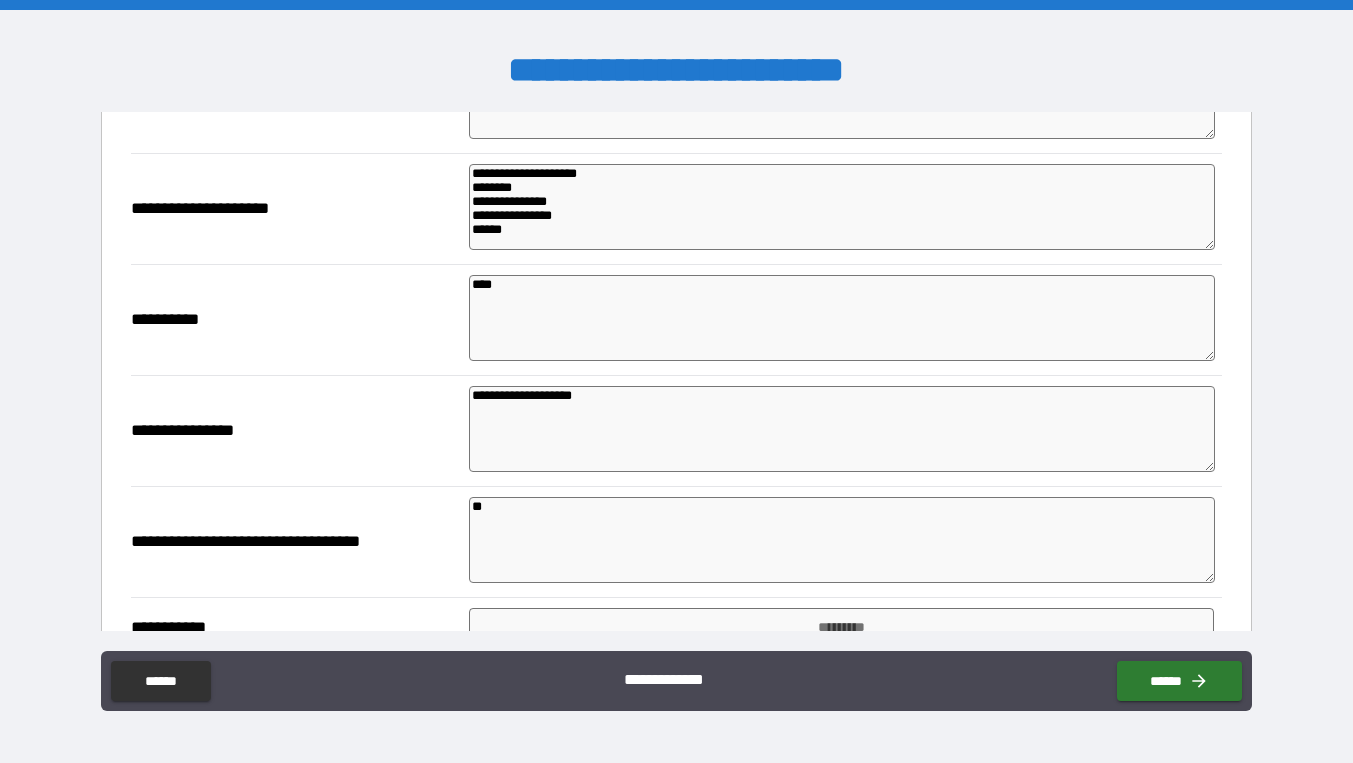 drag, startPoint x: 529, startPoint y: 244, endPoint x: 464, endPoint y: 228, distance: 66.94027 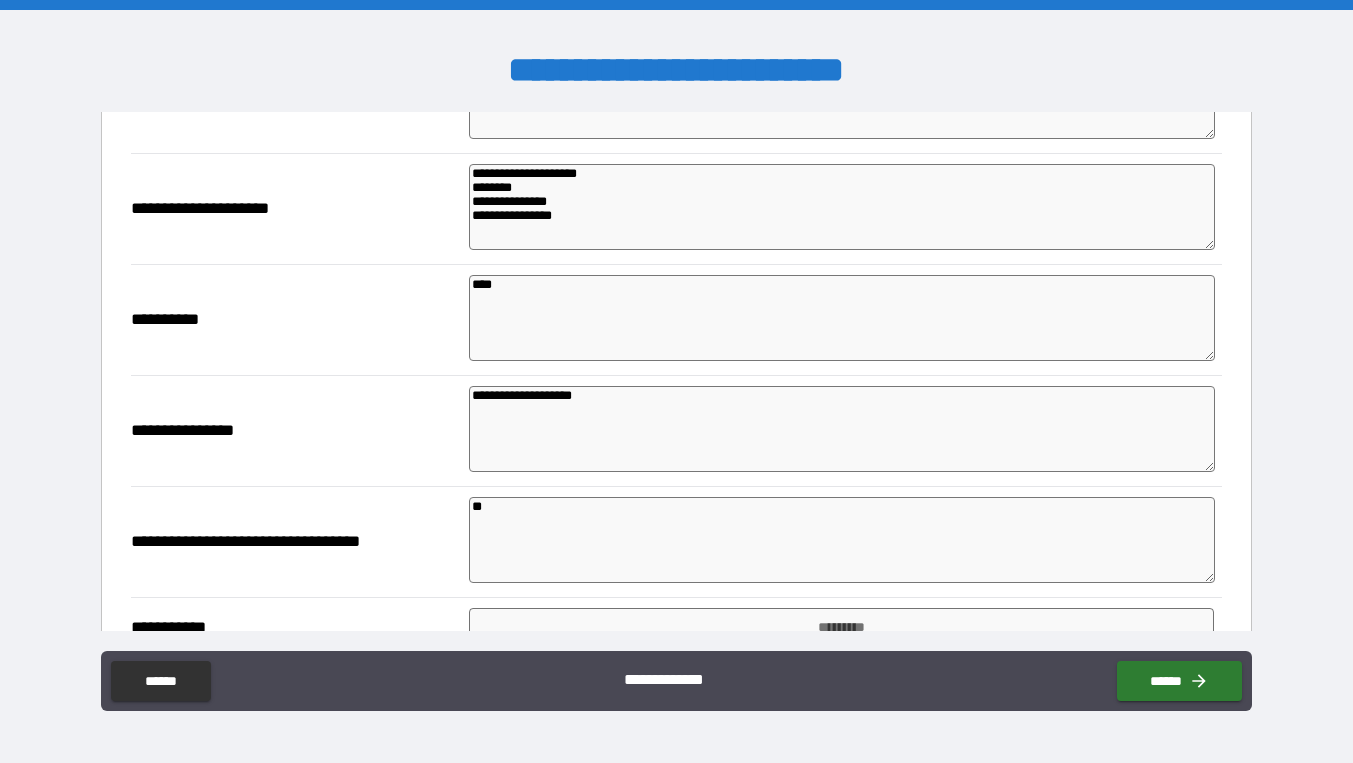 drag, startPoint x: 608, startPoint y: 173, endPoint x: 450, endPoint y: 173, distance: 158 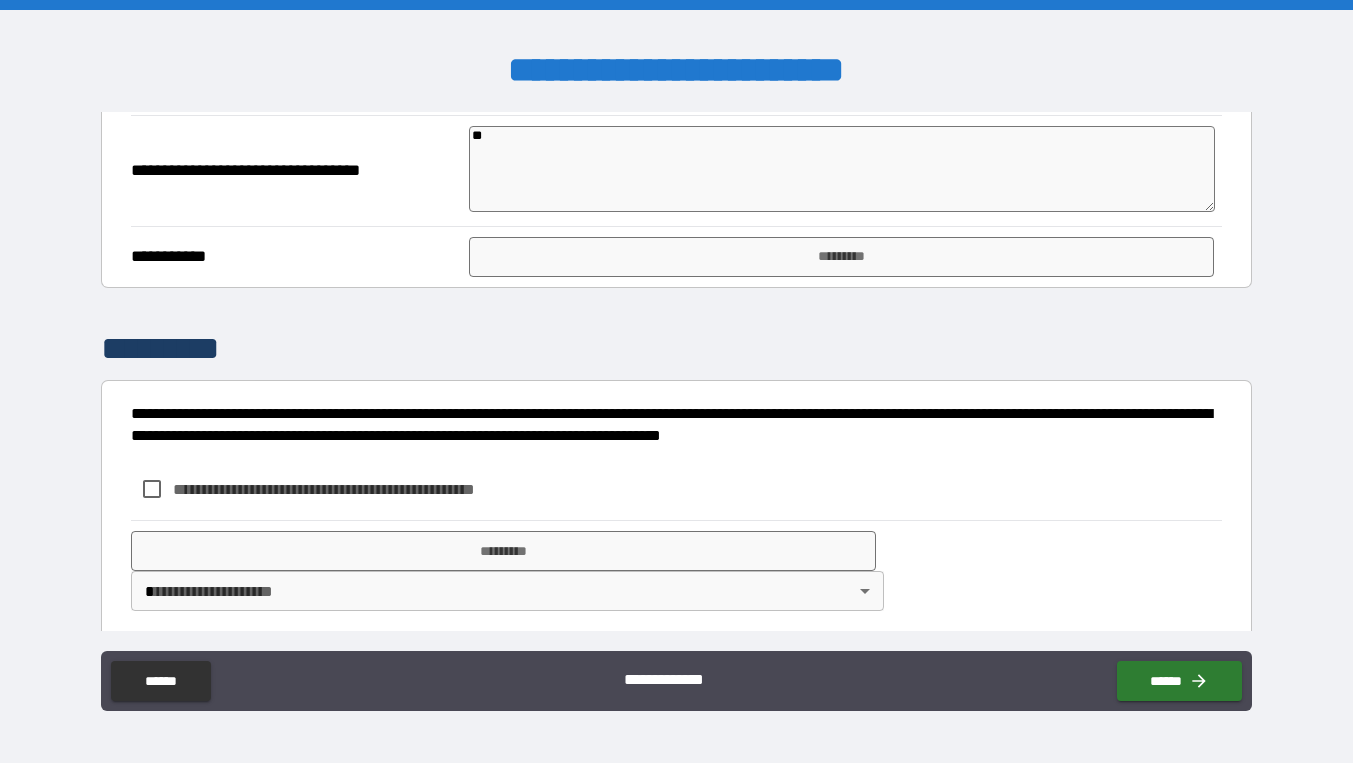 scroll, scrollTop: 914, scrollLeft: 0, axis: vertical 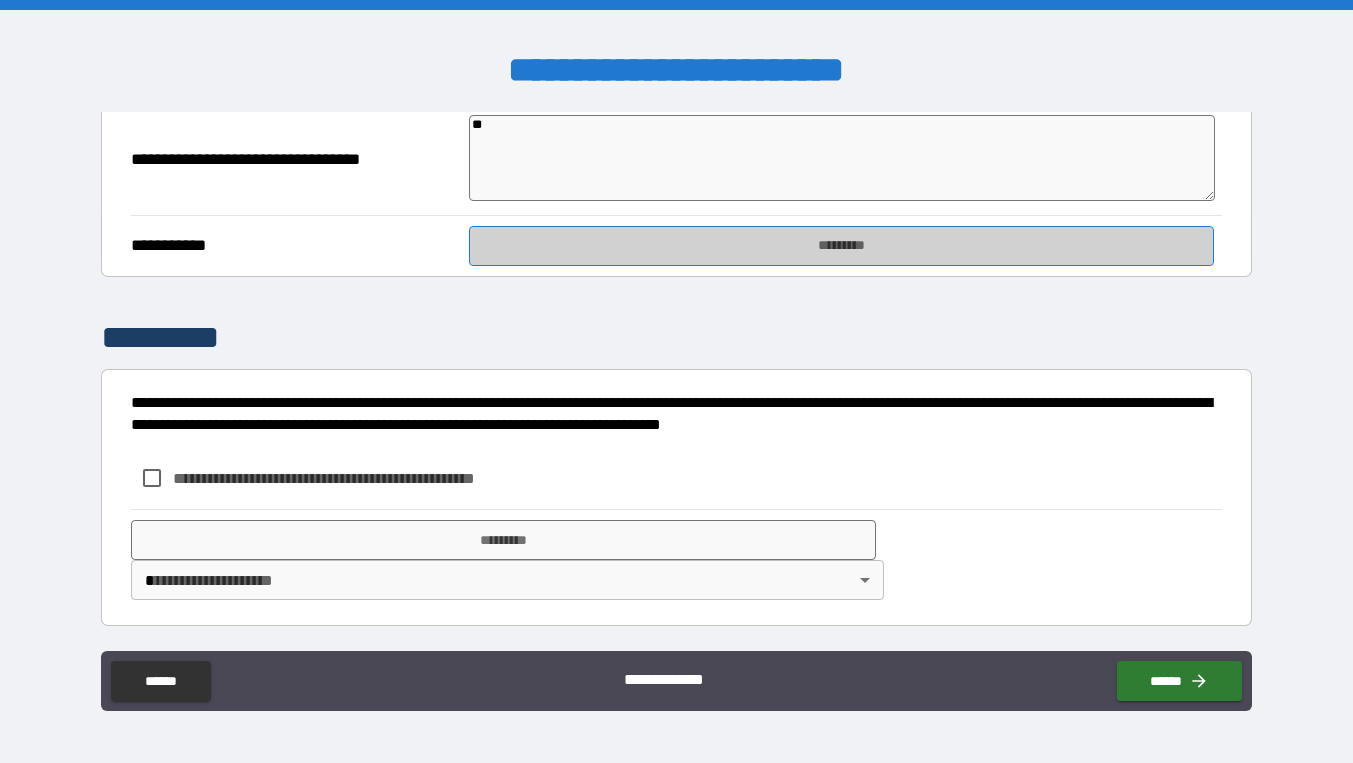 click on "*********" at bounding box center (841, 246) 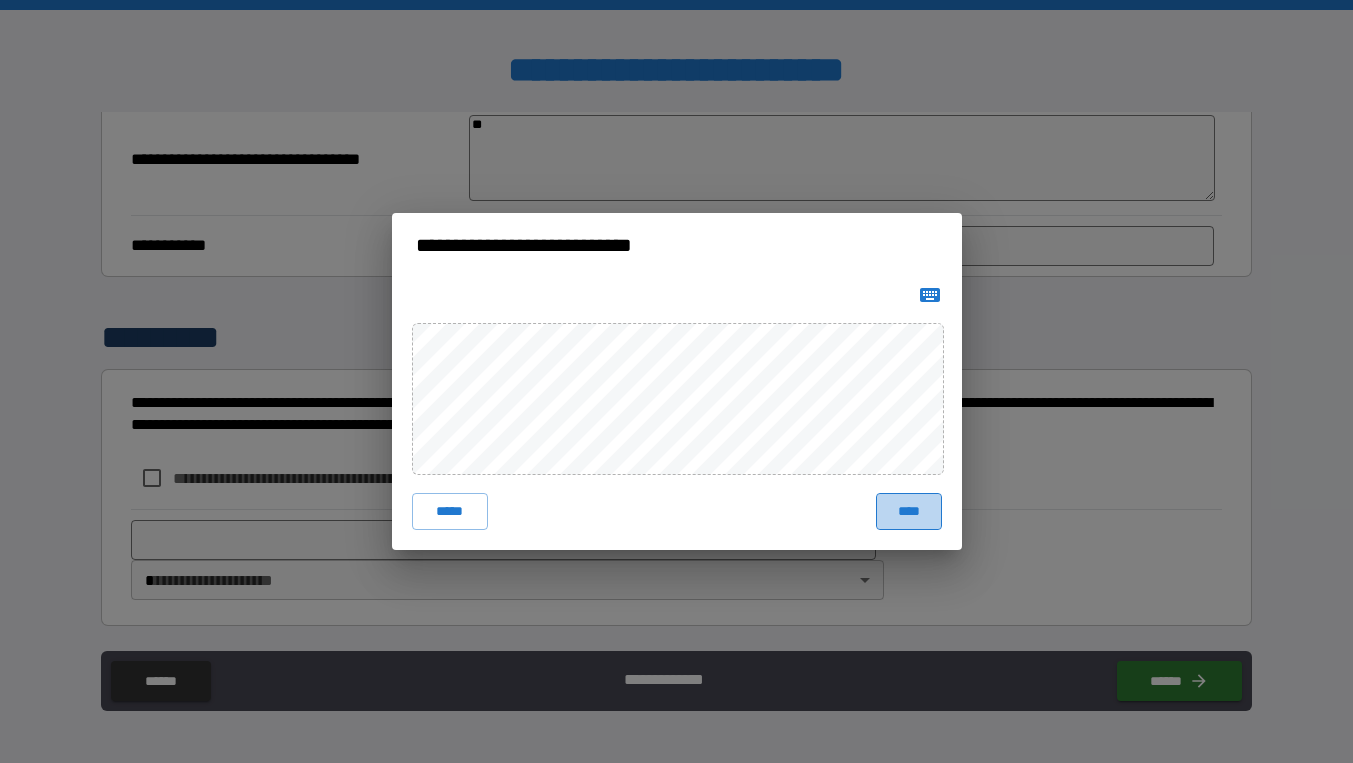 click on "****" at bounding box center [909, 511] 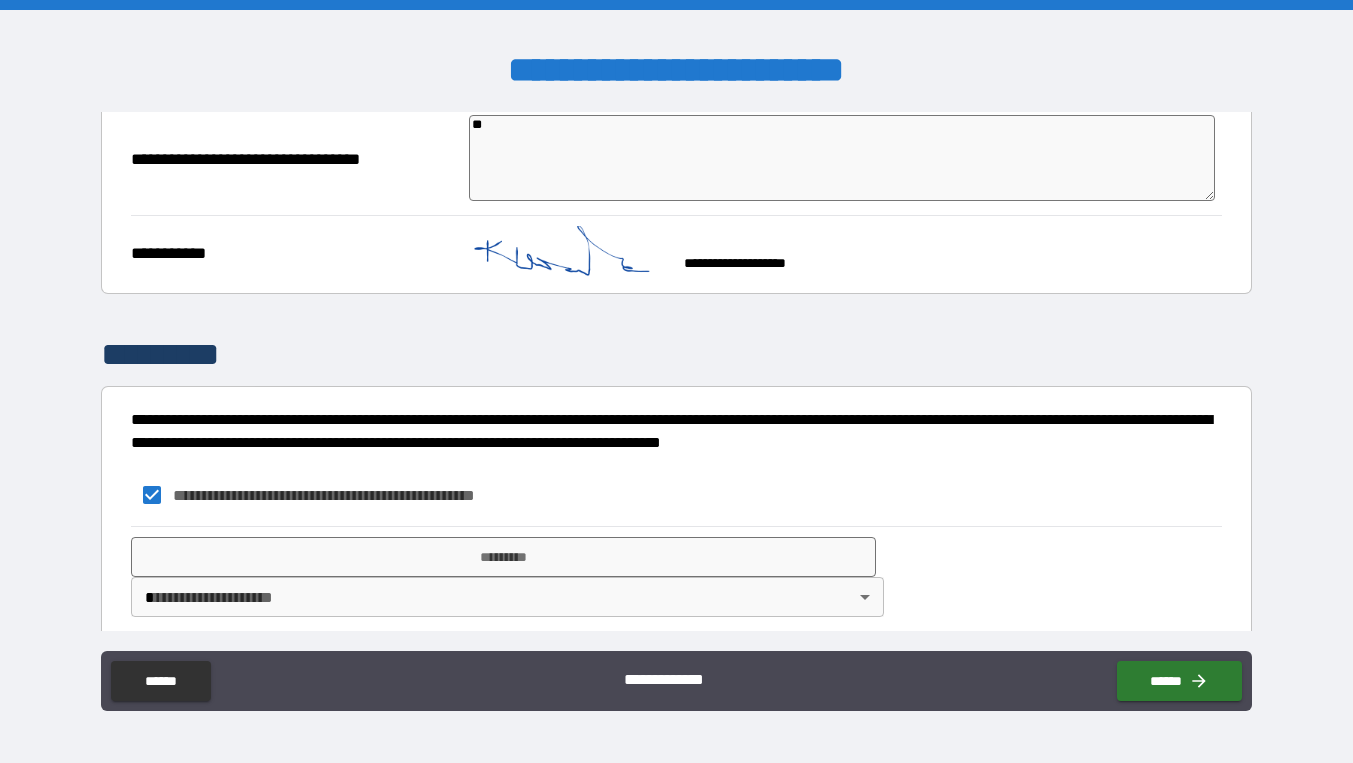 scroll, scrollTop: 931, scrollLeft: 0, axis: vertical 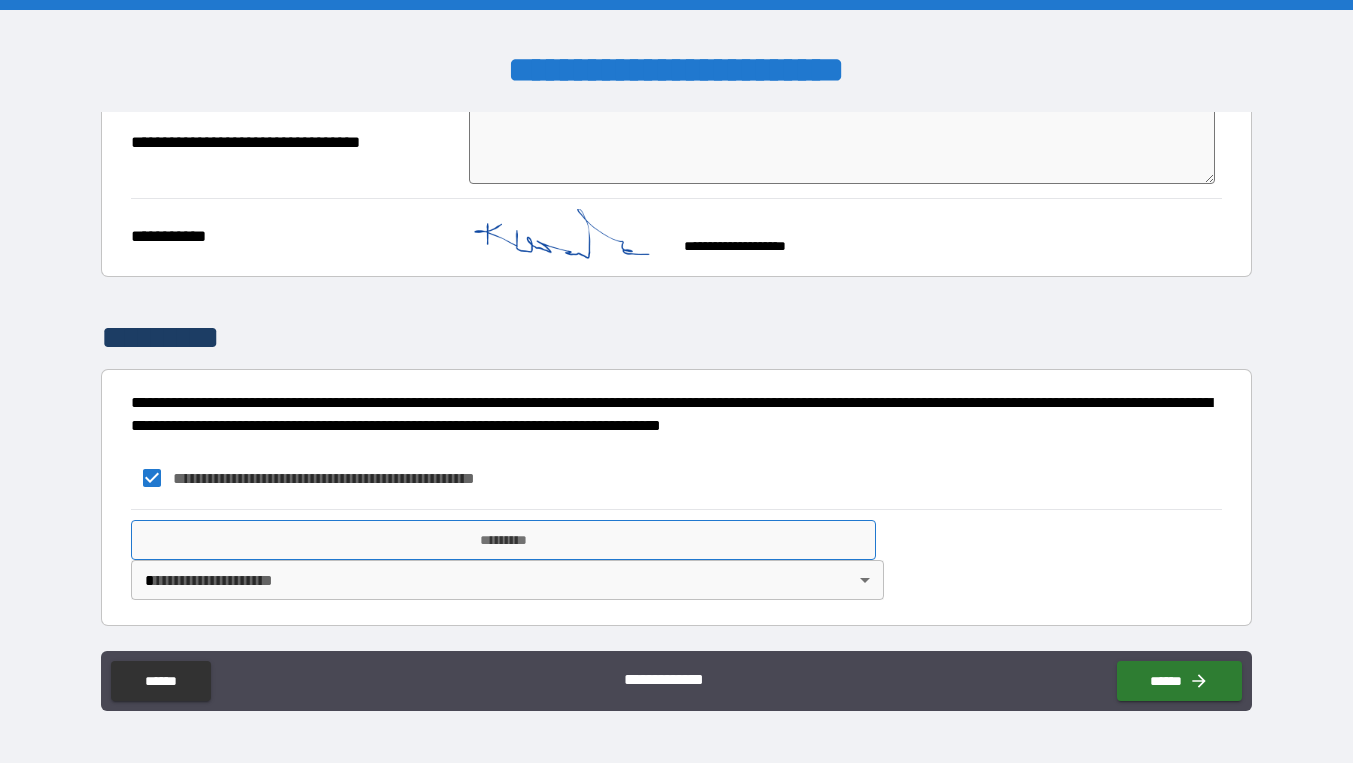 click on "*********" at bounding box center (503, 540) 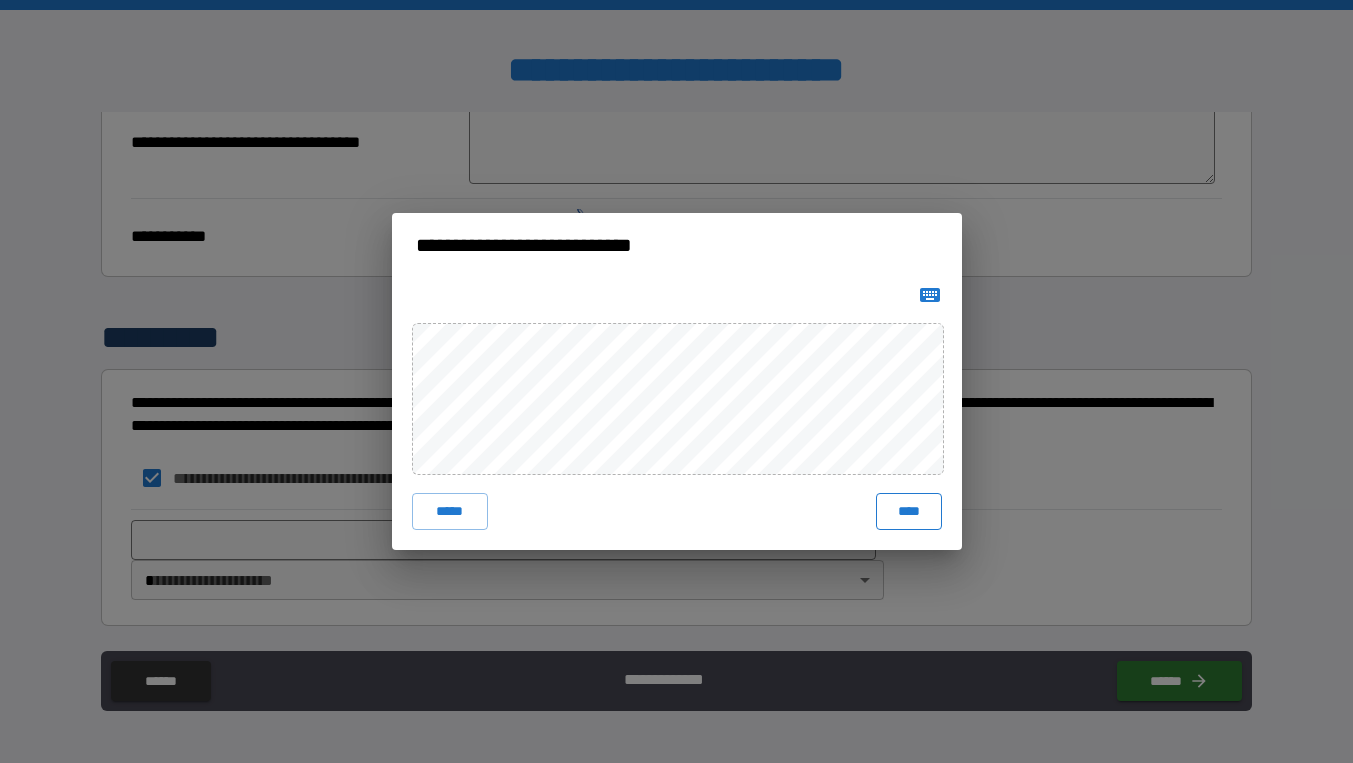 click on "****" at bounding box center (909, 511) 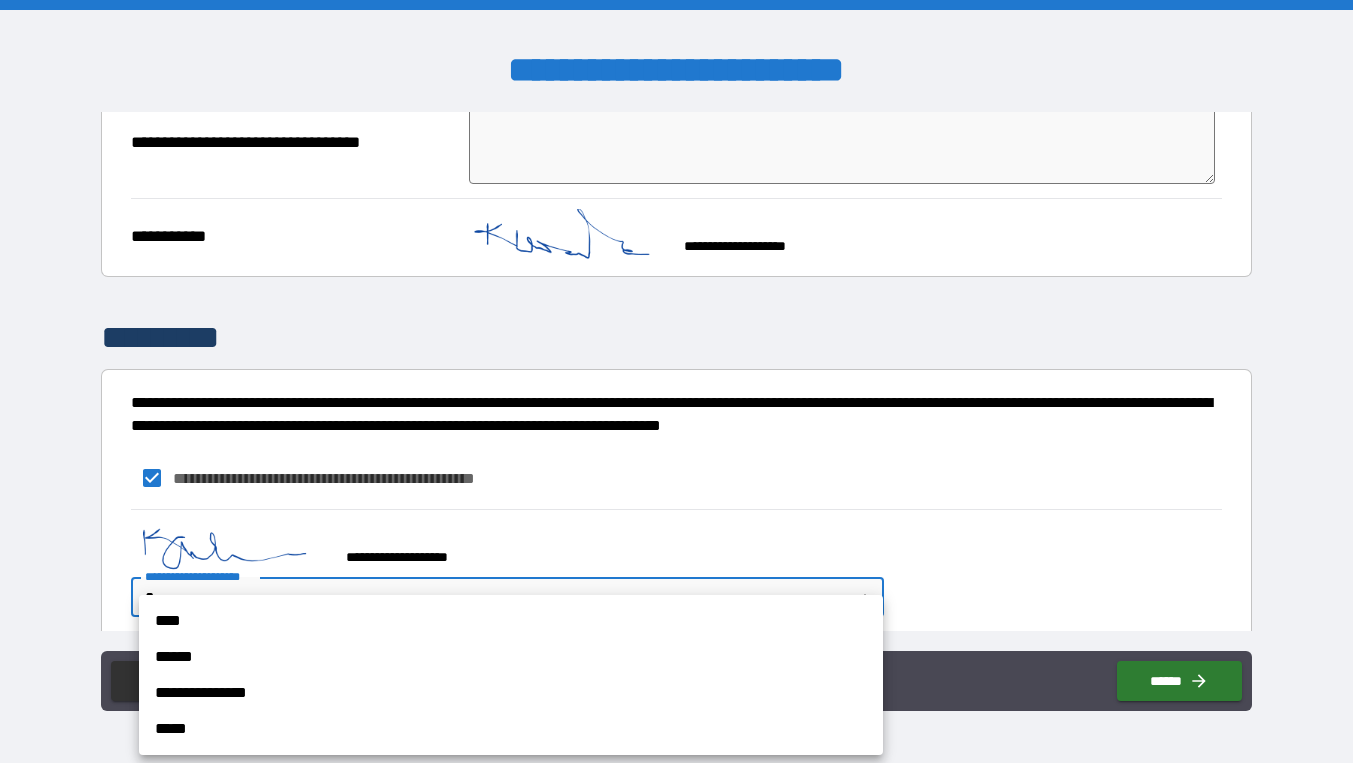 click on "[FIRST] [LAST] [PRODUCT] [VERSION]
[STREET]
[CITY] [STATE] [POSTAL_CODE] [COUNTRY] [PHONE] [EMAIL] [SSN] [CREDIT_CARD] [PASSPORT] [DRIVER_LICENSE] [COORDINATES] [DATE] [AGE]
[STREET]
[CITY] [STATE] [POSTAL_CODE] [COUNTRY] [PHONE] [EMAIL] [SSN] [CREDIT_CARD] [PASSPORT] [DRIVER_LICENSE] [COORDINATES] [DATE] [AGE]" at bounding box center [676, 381] 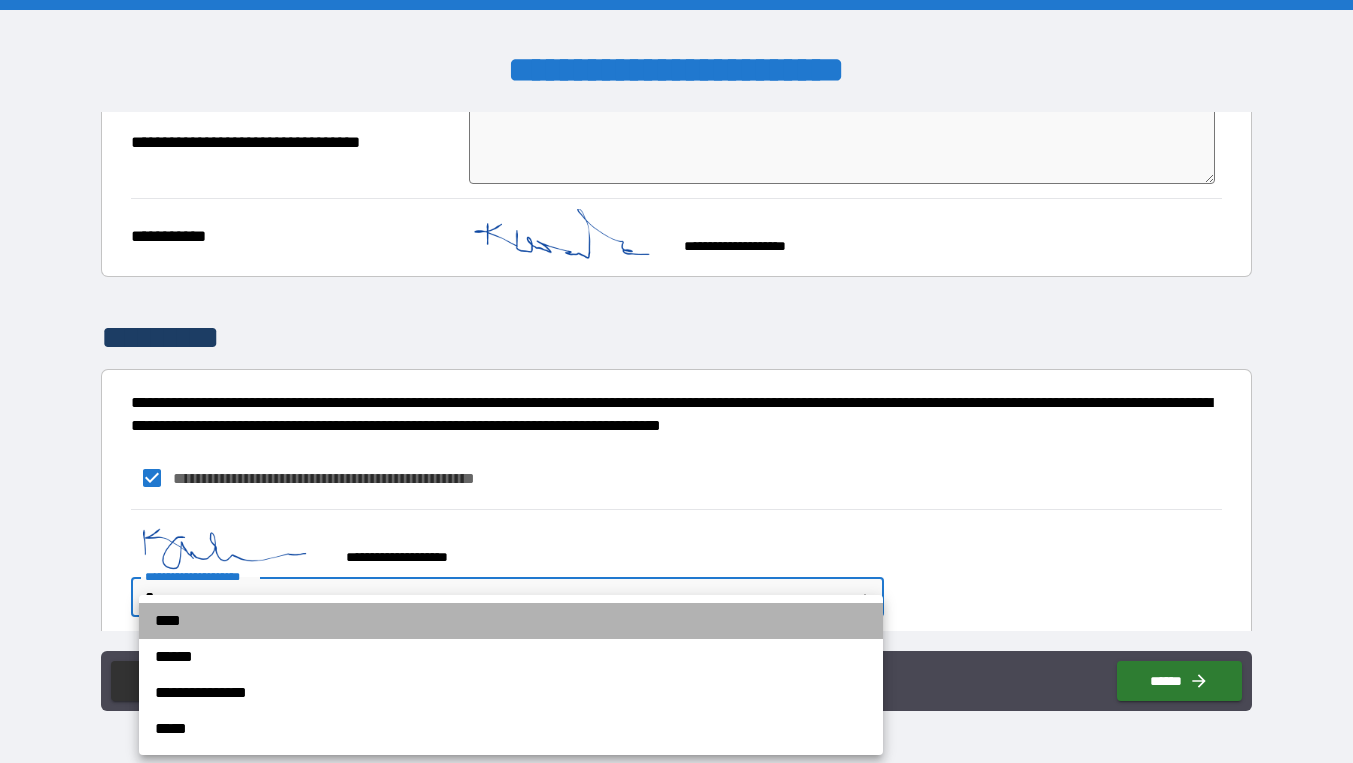 click on "****" at bounding box center (511, 621) 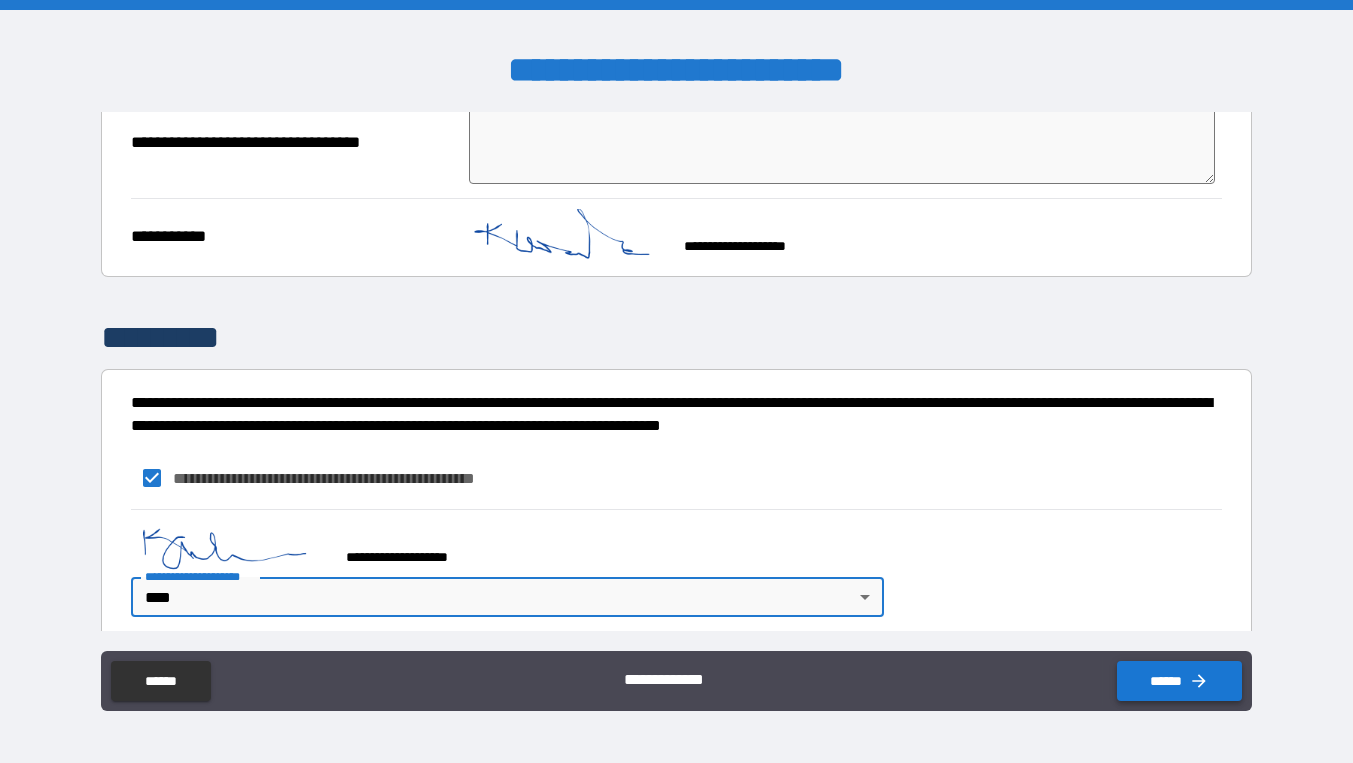 click on "******" at bounding box center (1179, 681) 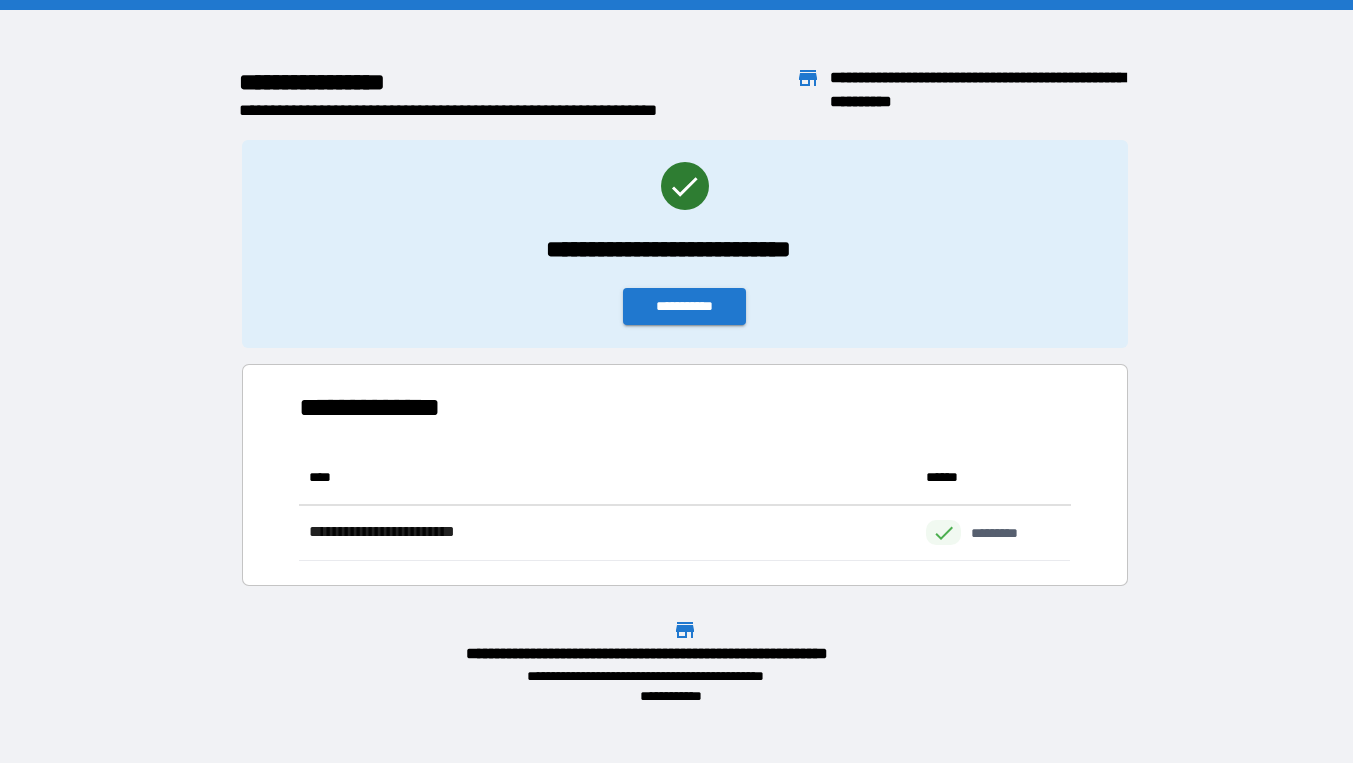 scroll, scrollTop: 1, scrollLeft: 1, axis: both 